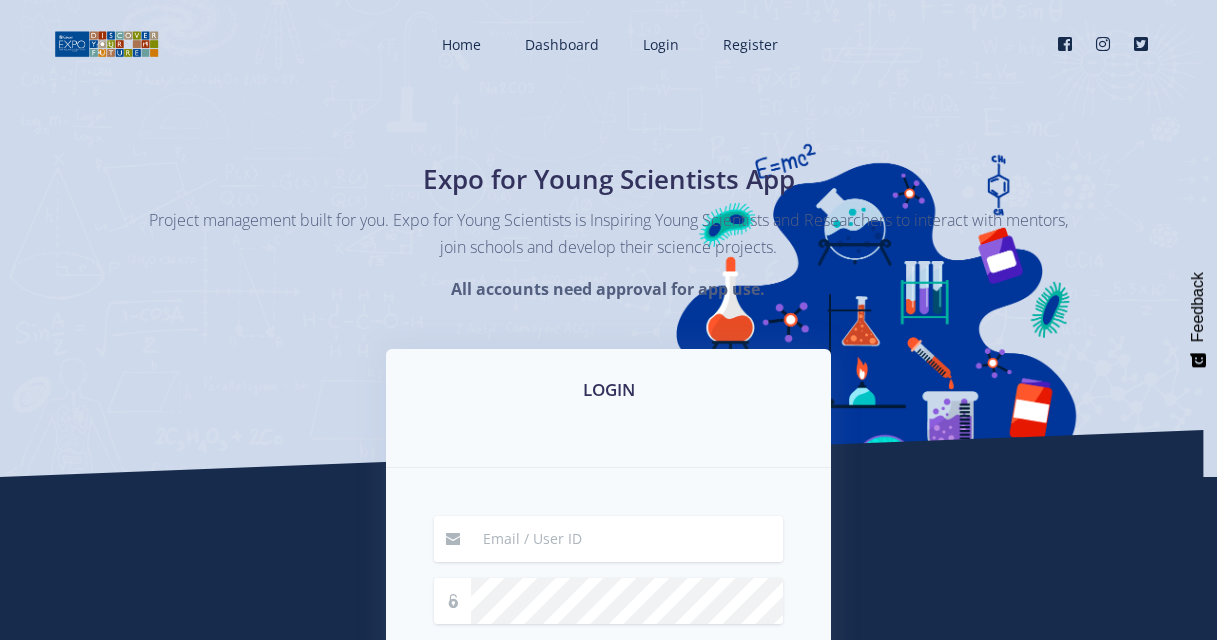 scroll, scrollTop: 280, scrollLeft: 0, axis: vertical 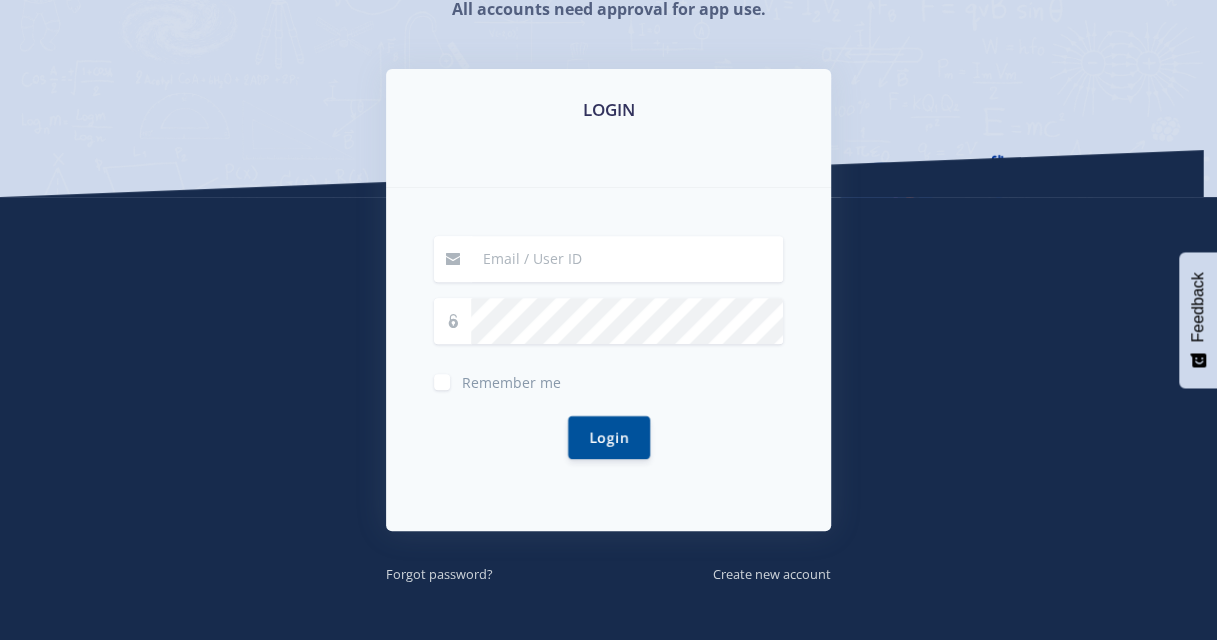 click at bounding box center (627, 259) 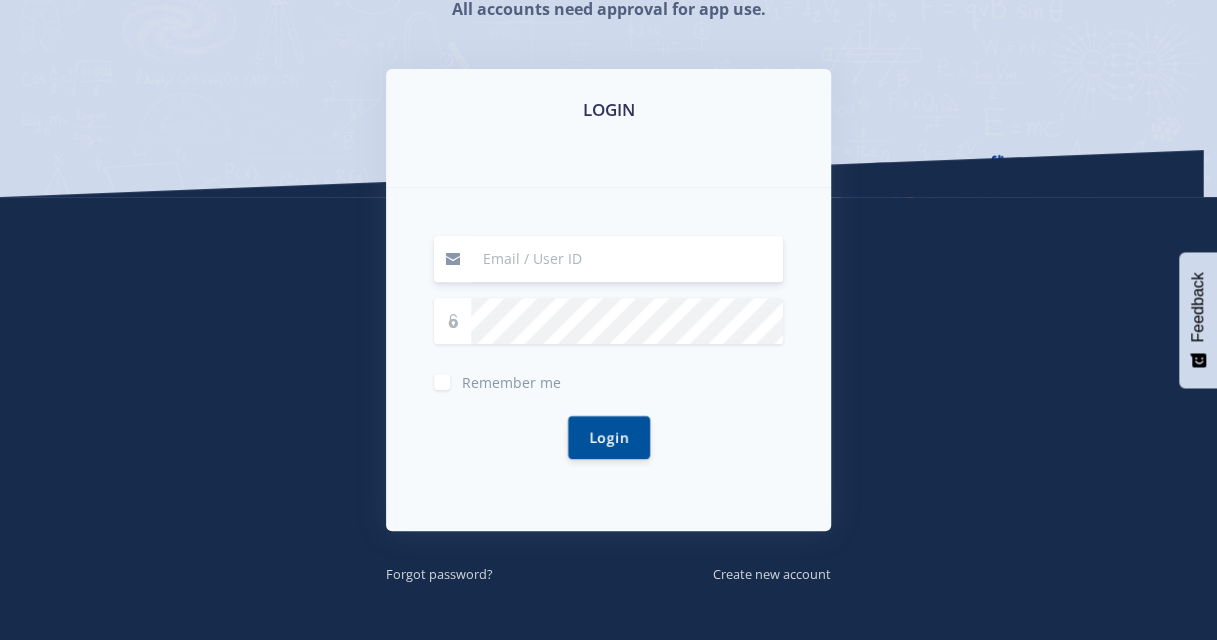 type on "tenielleanne.scott@icloud.com" 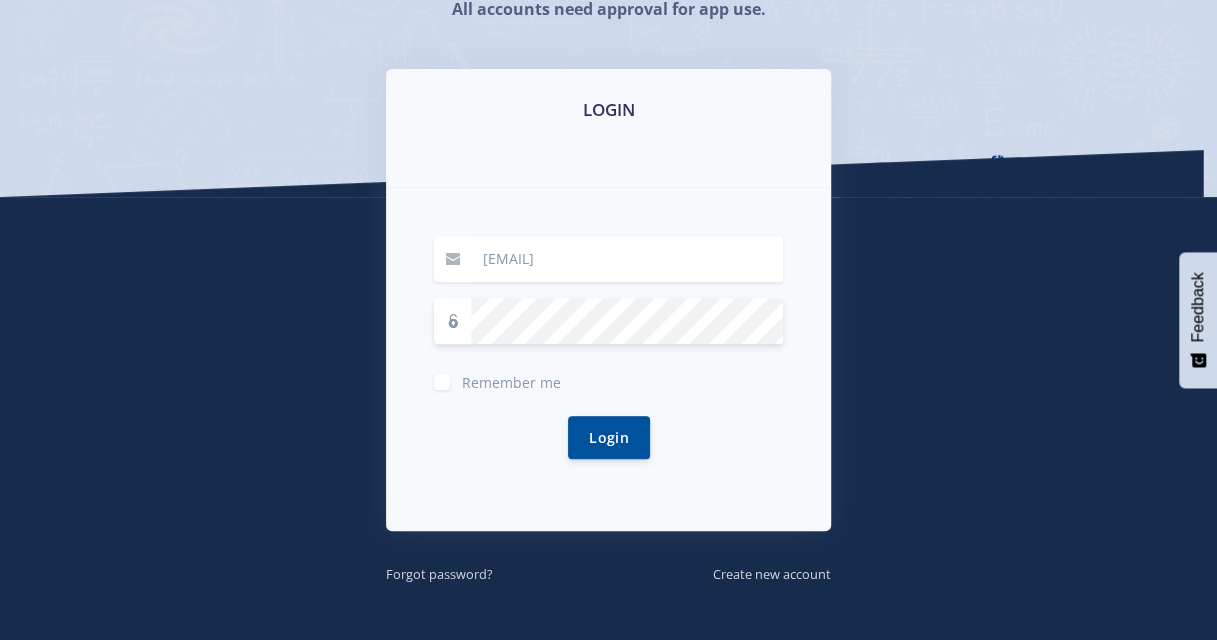 click on "Login" at bounding box center [609, 437] 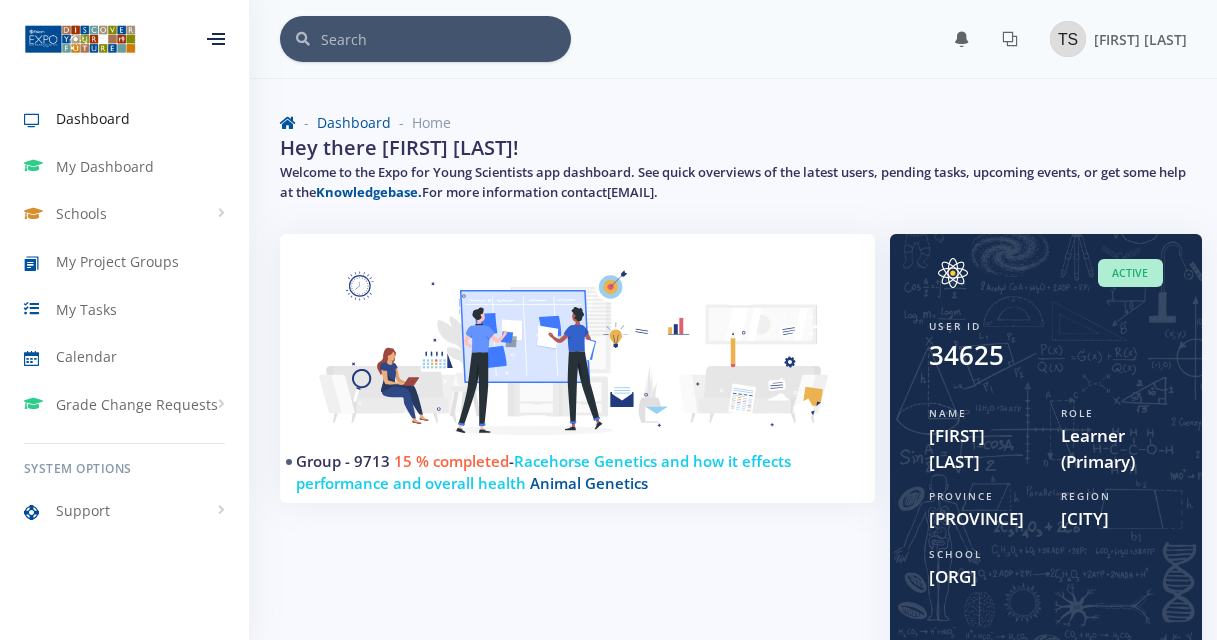 scroll, scrollTop: 0, scrollLeft: 0, axis: both 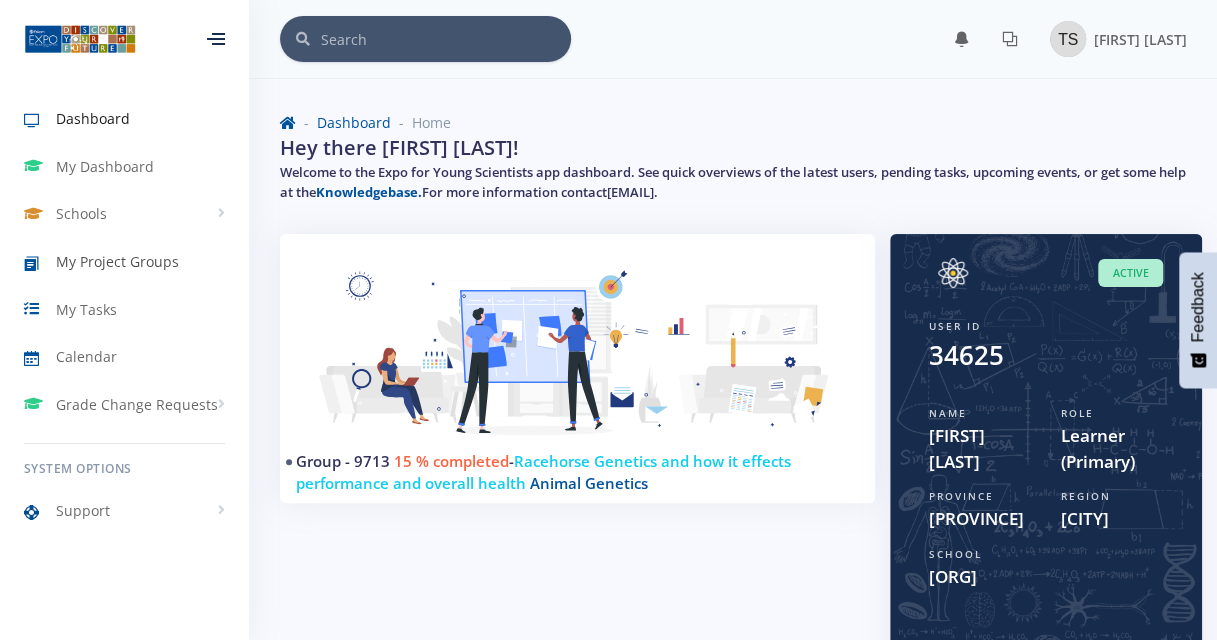 click on "My Project Groups" at bounding box center (117, 261) 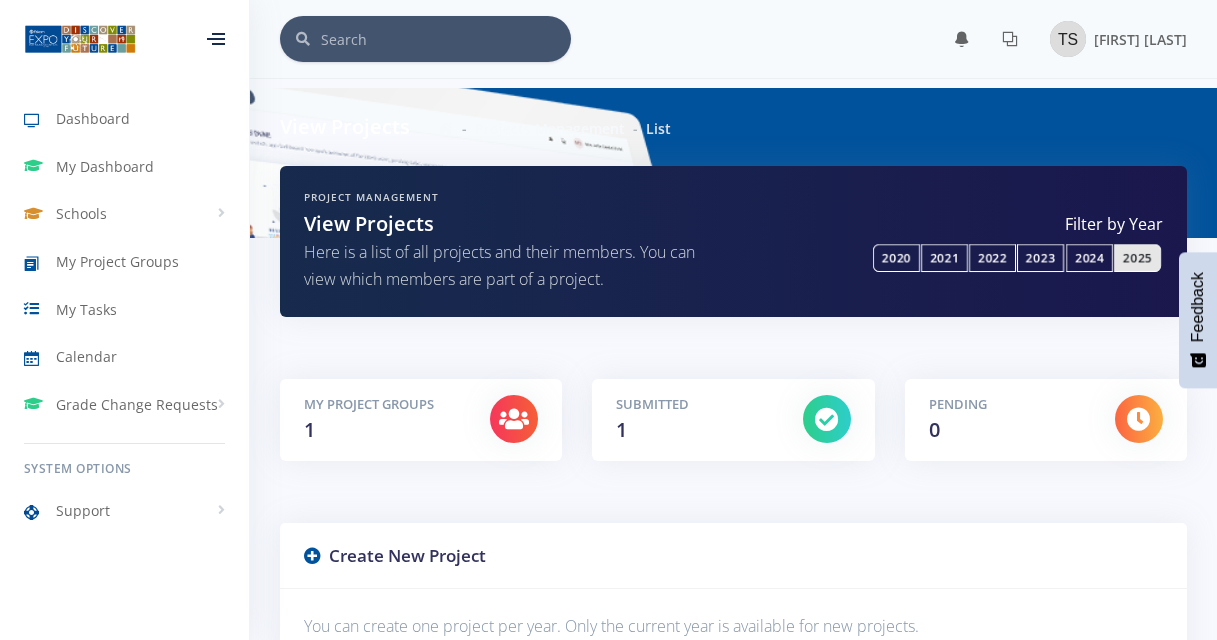 scroll, scrollTop: 0, scrollLeft: 0, axis: both 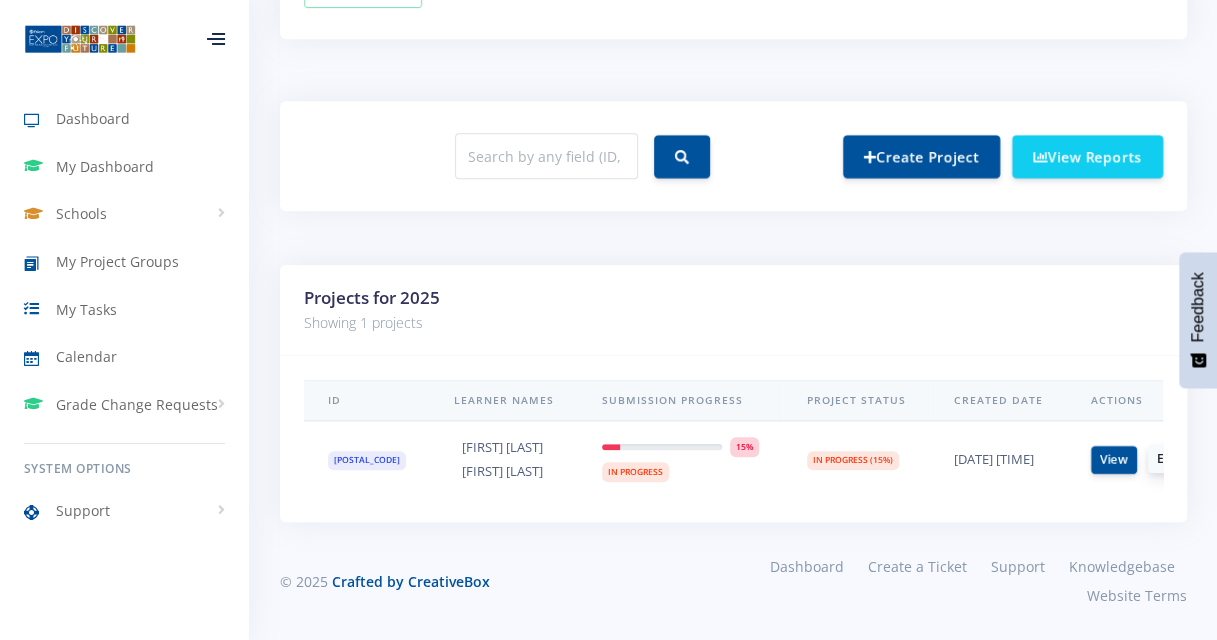 click on "Edit" at bounding box center [1168, 459] 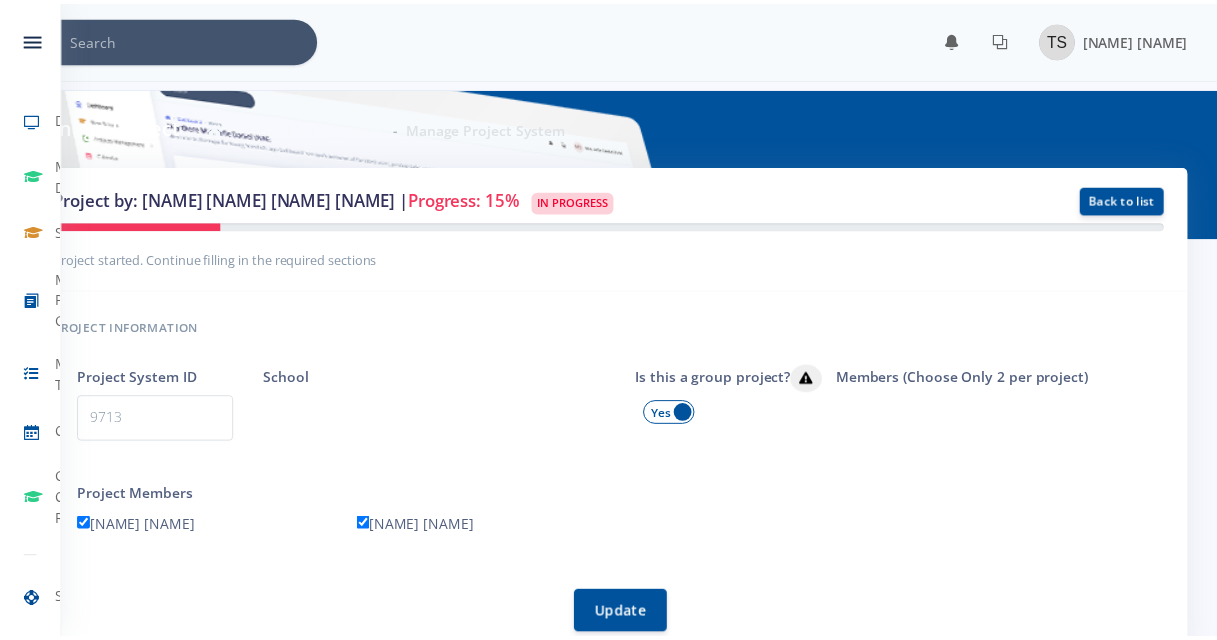 scroll, scrollTop: 0, scrollLeft: 0, axis: both 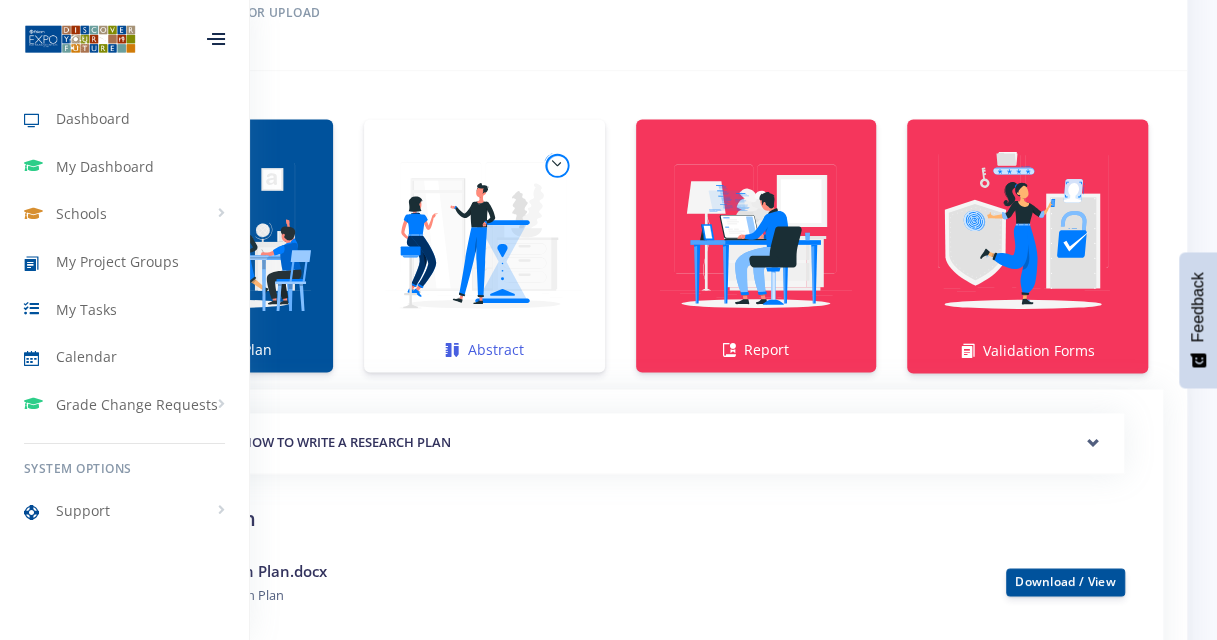 click at bounding box center (484, 235) 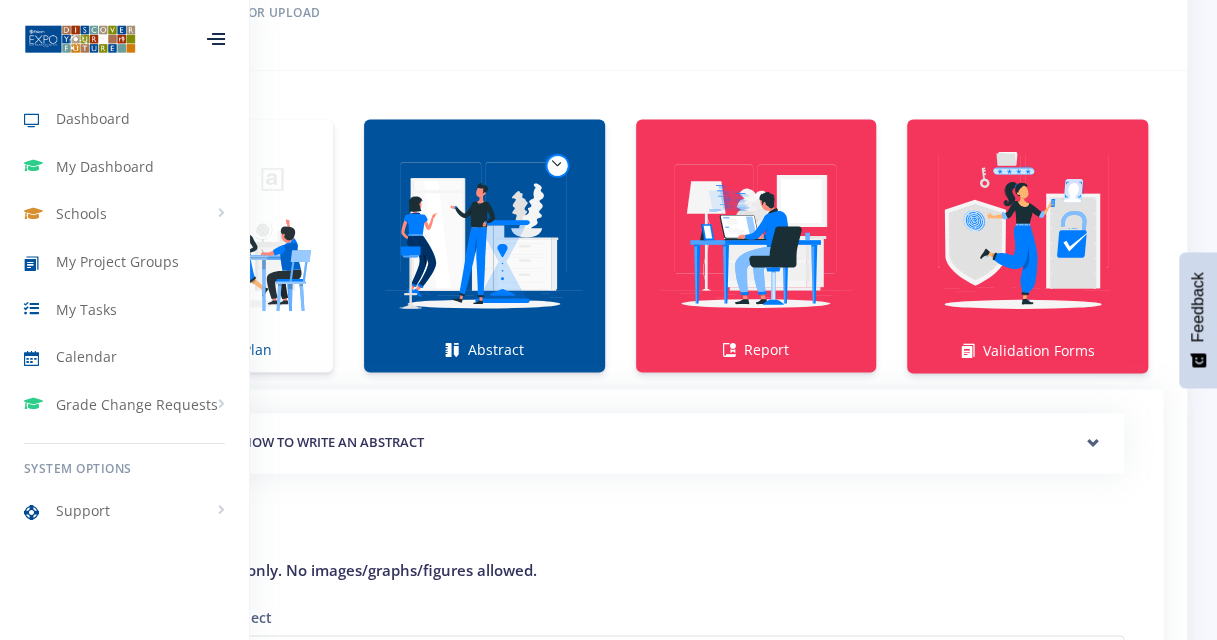 click at bounding box center [216, 39] 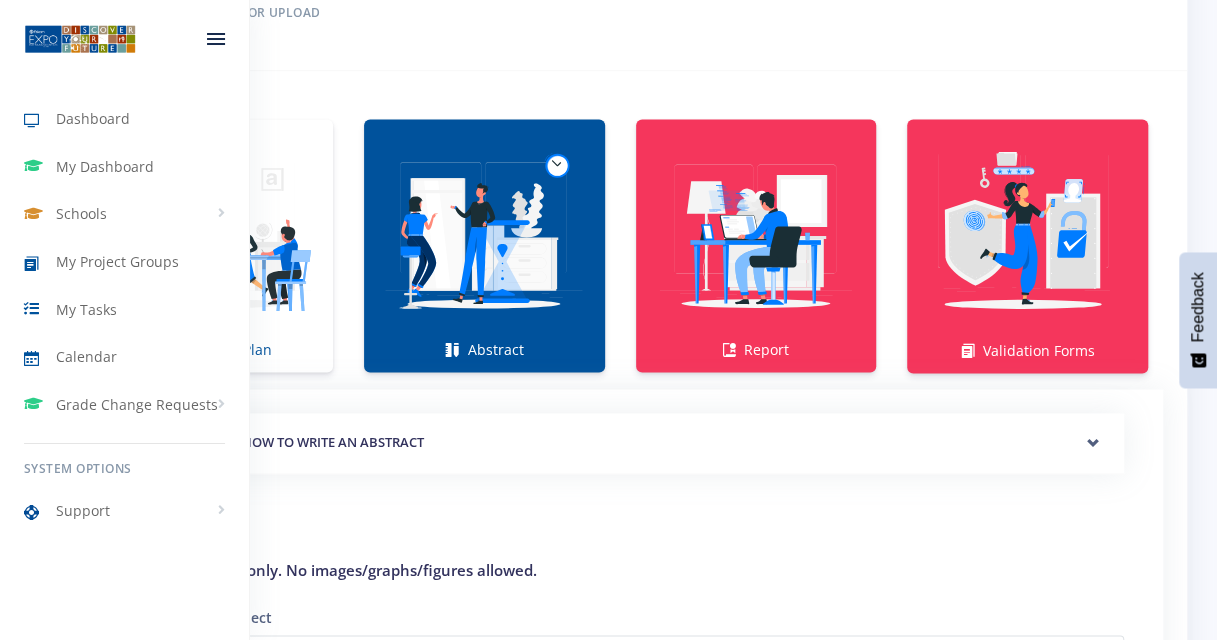 click at bounding box center [216, 39] 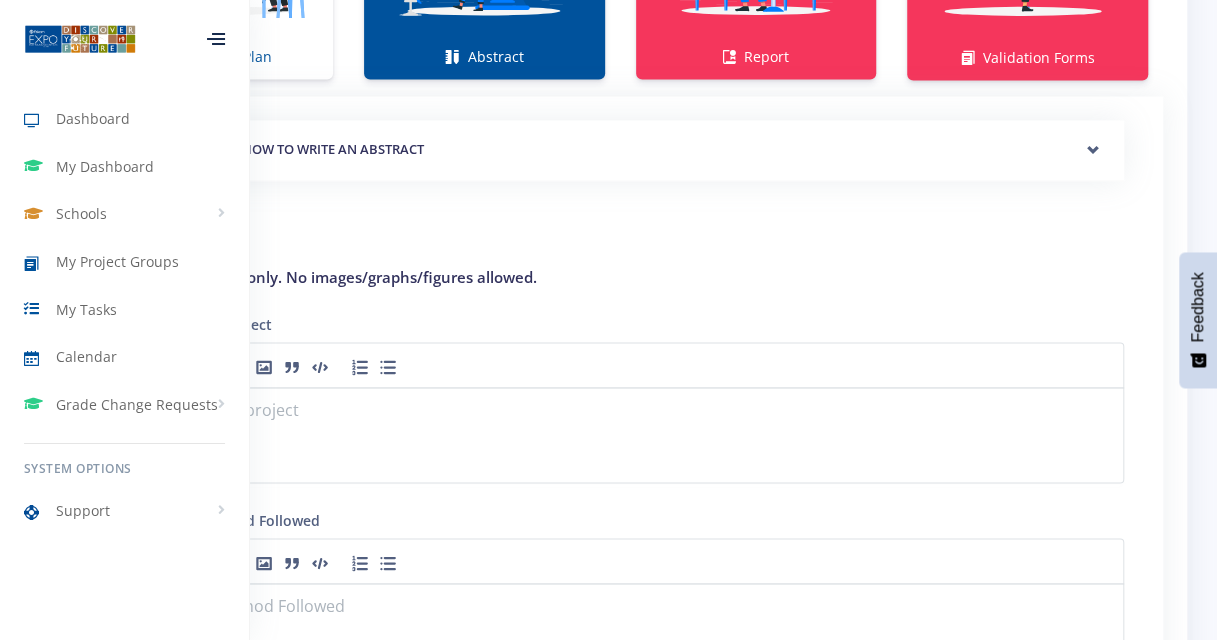 scroll, scrollTop: 1640, scrollLeft: 0, axis: vertical 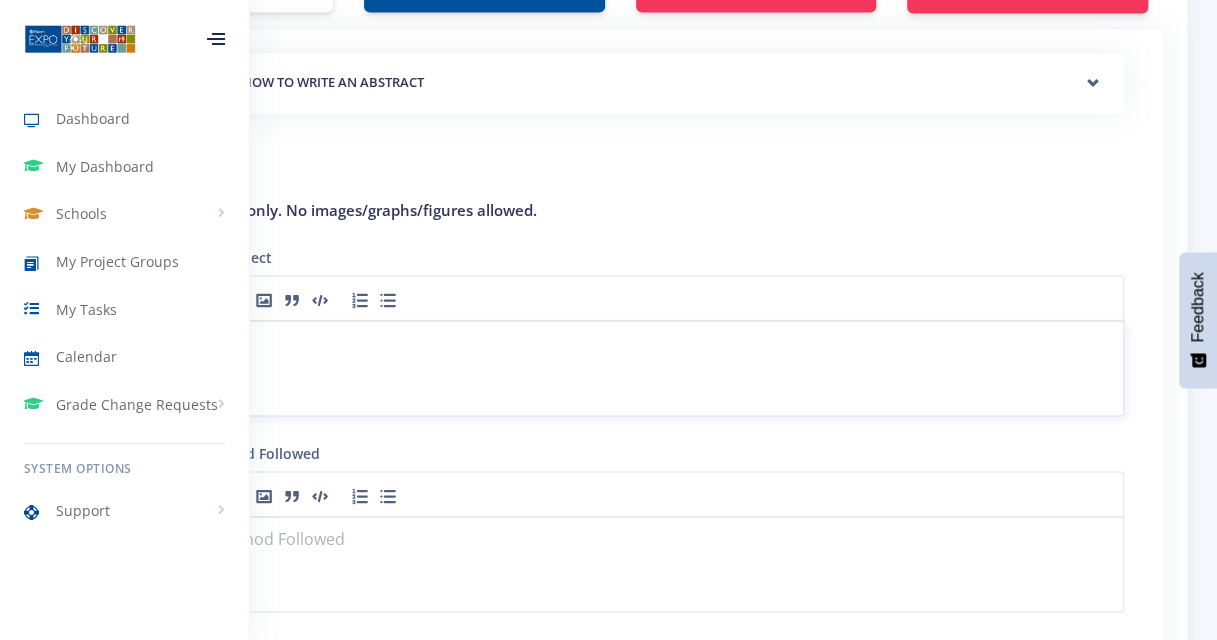 click at bounding box center (620, 368) 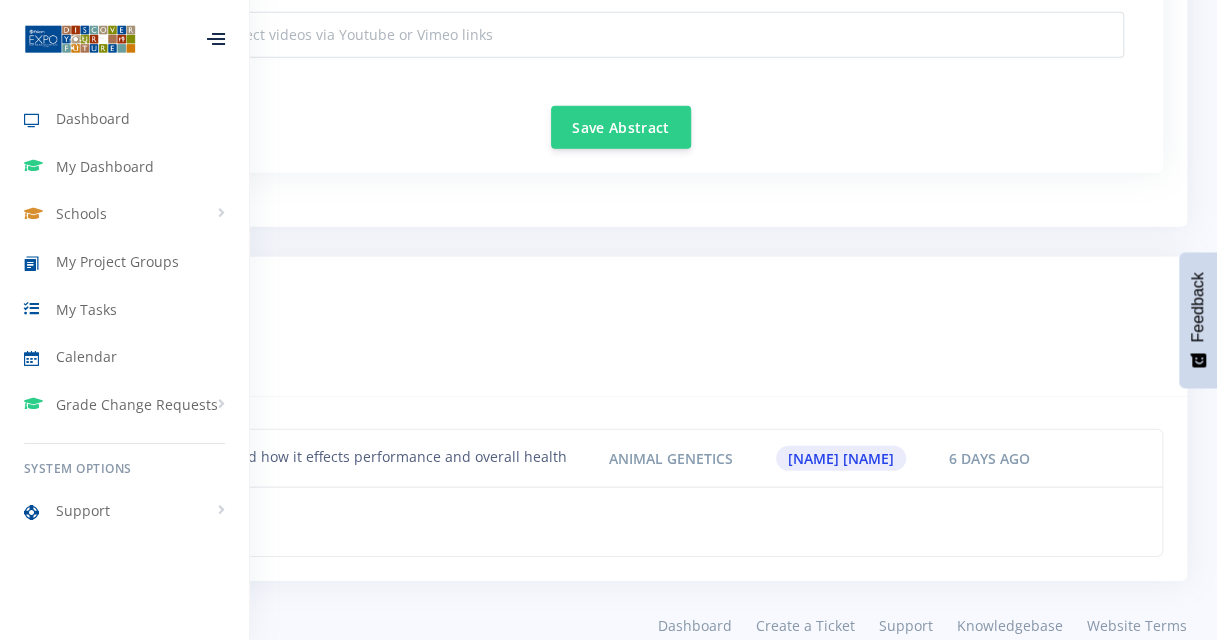 scroll, scrollTop: 2719, scrollLeft: 0, axis: vertical 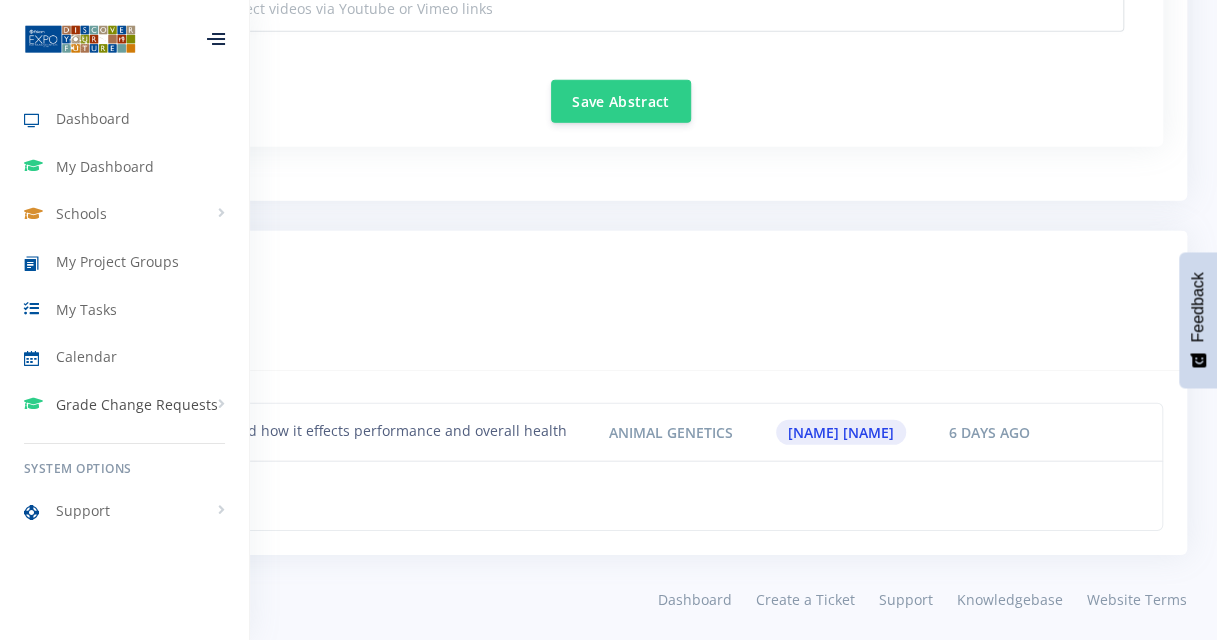 click on "Grade Change Requests" at bounding box center [124, 405] 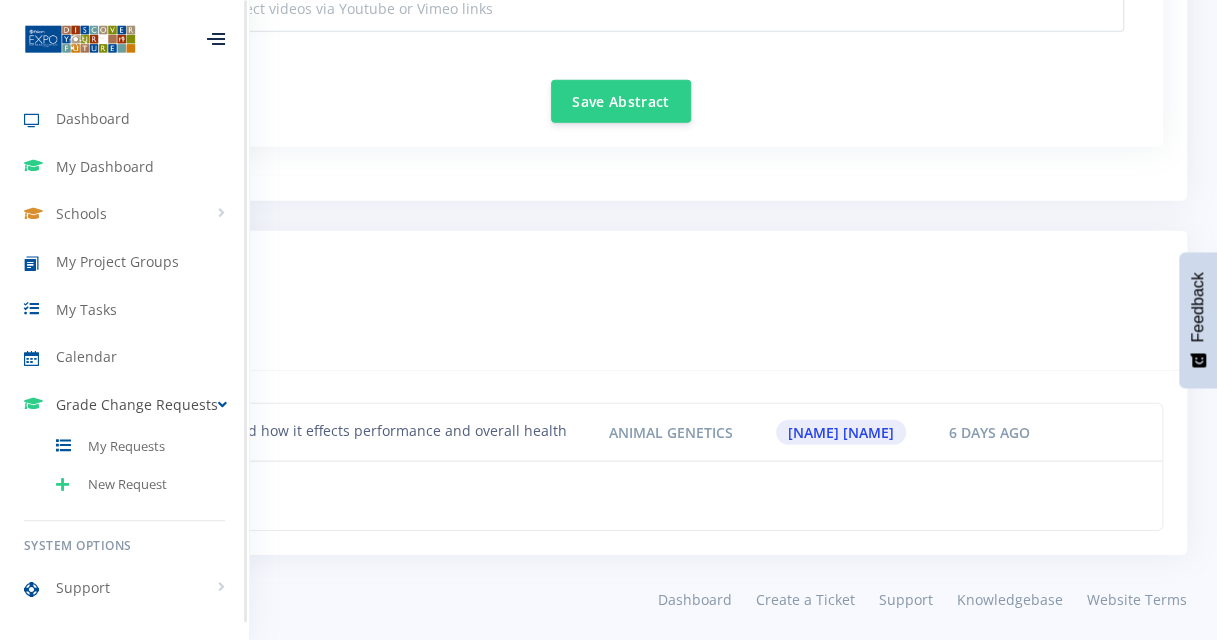click on "Grade Change Requests" at bounding box center [124, 405] 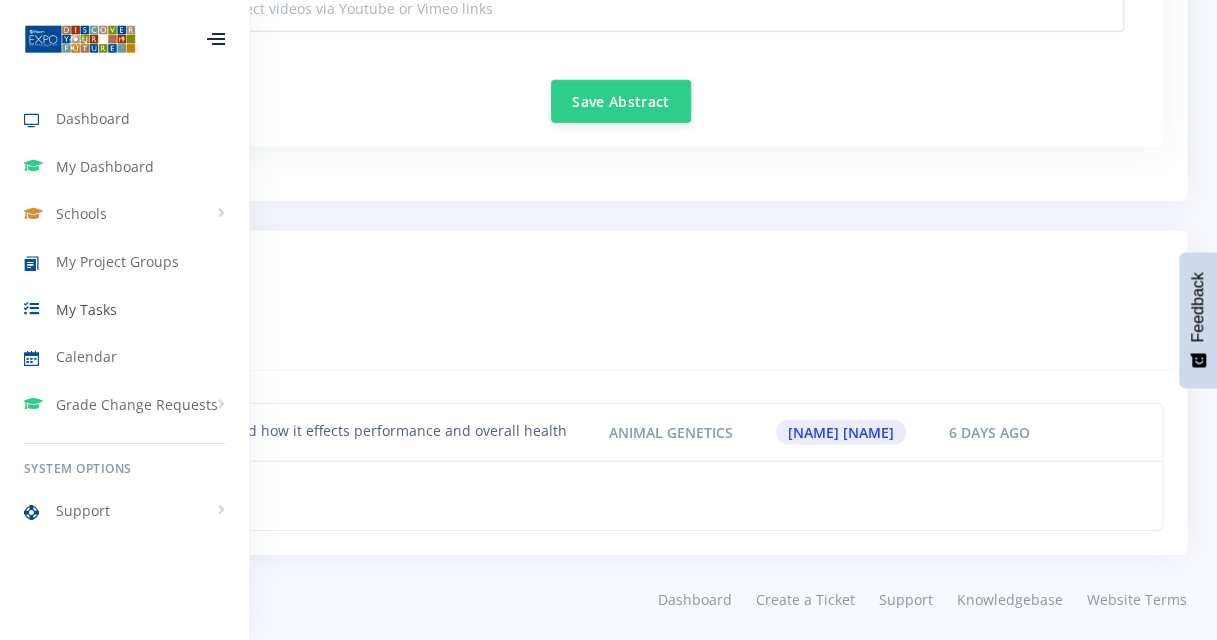 click on "My Tasks" at bounding box center [86, 309] 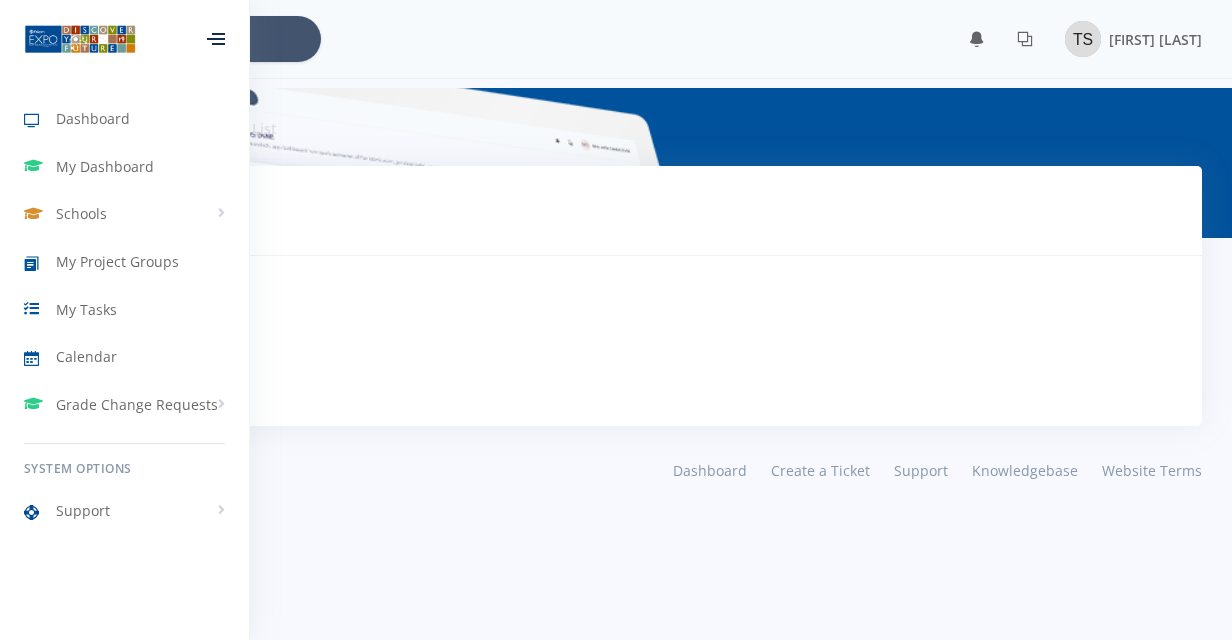scroll, scrollTop: 0, scrollLeft: 0, axis: both 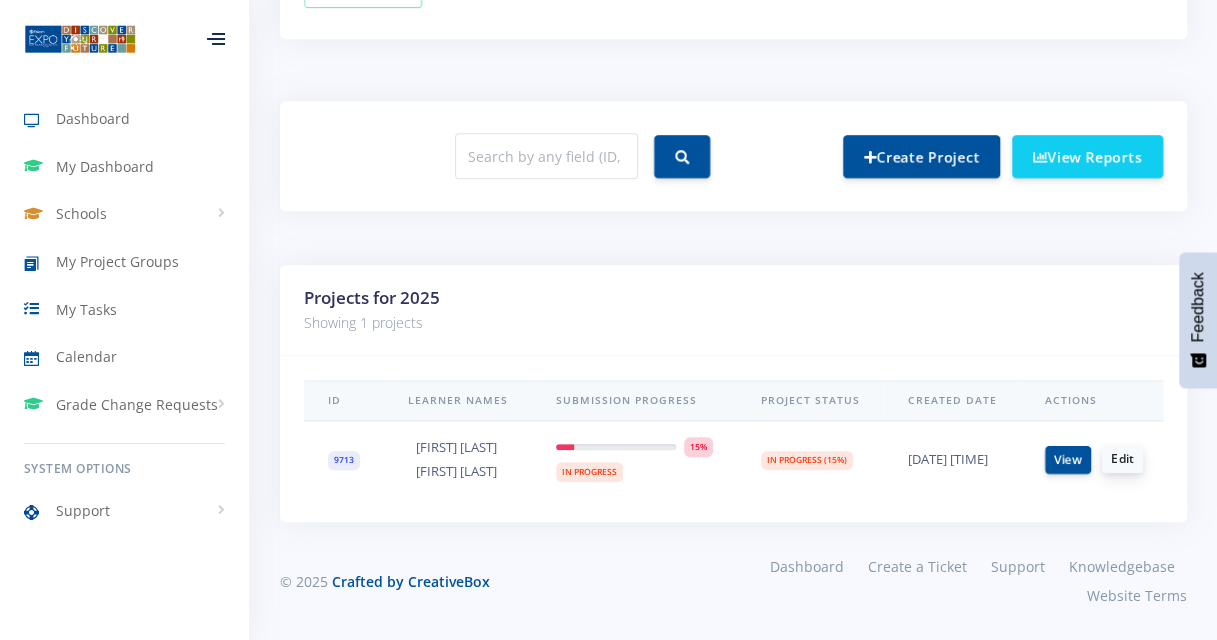 click on "Edit" at bounding box center [1122, 459] 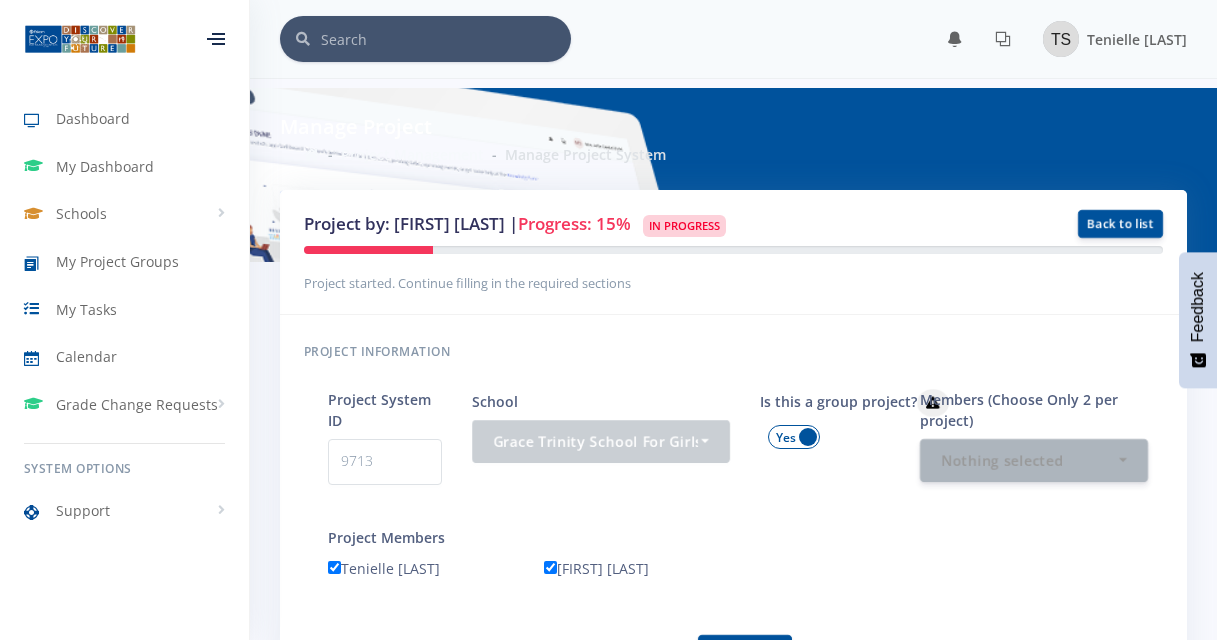 scroll, scrollTop: 0, scrollLeft: 0, axis: both 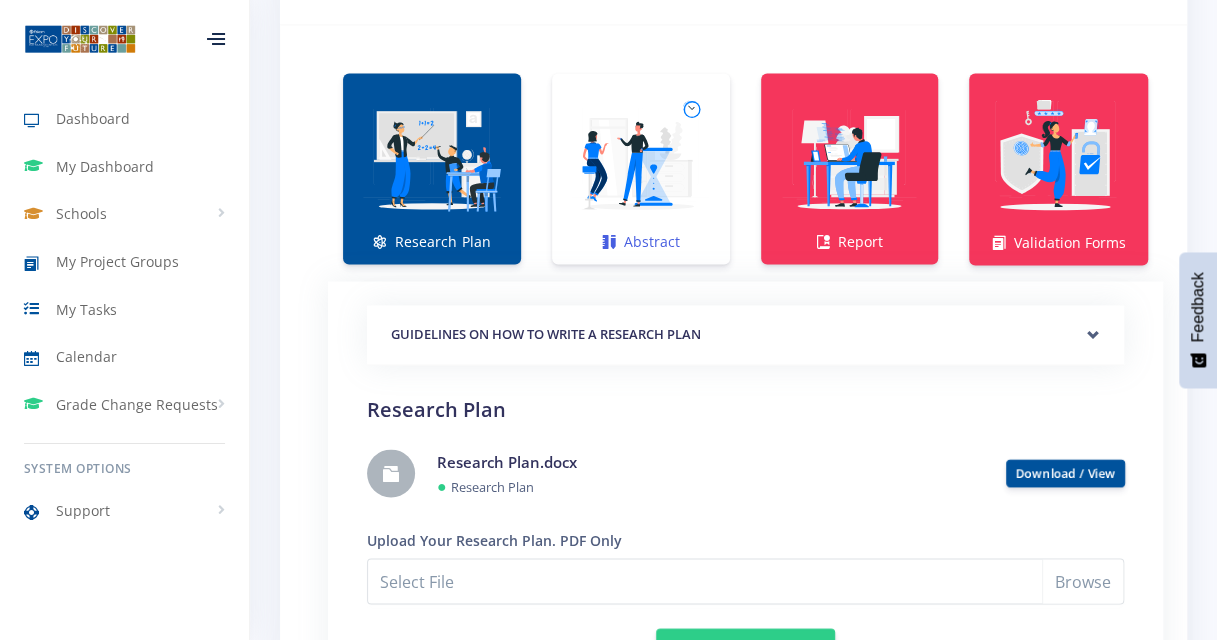 click at bounding box center [641, 158] 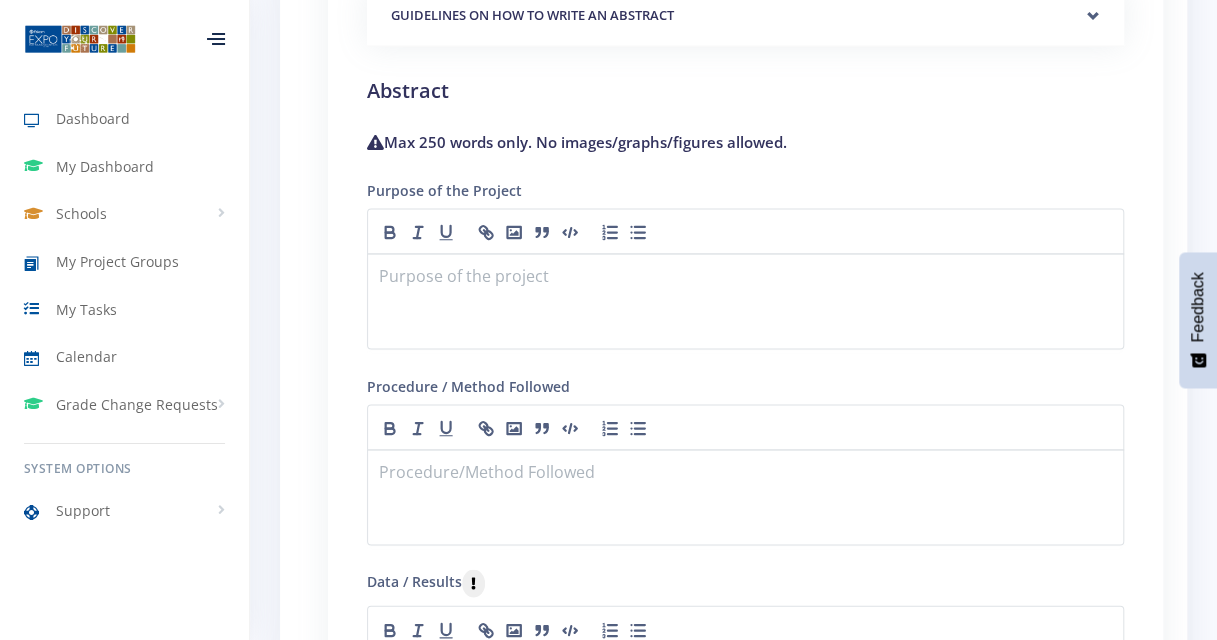 scroll, scrollTop: 1742, scrollLeft: 0, axis: vertical 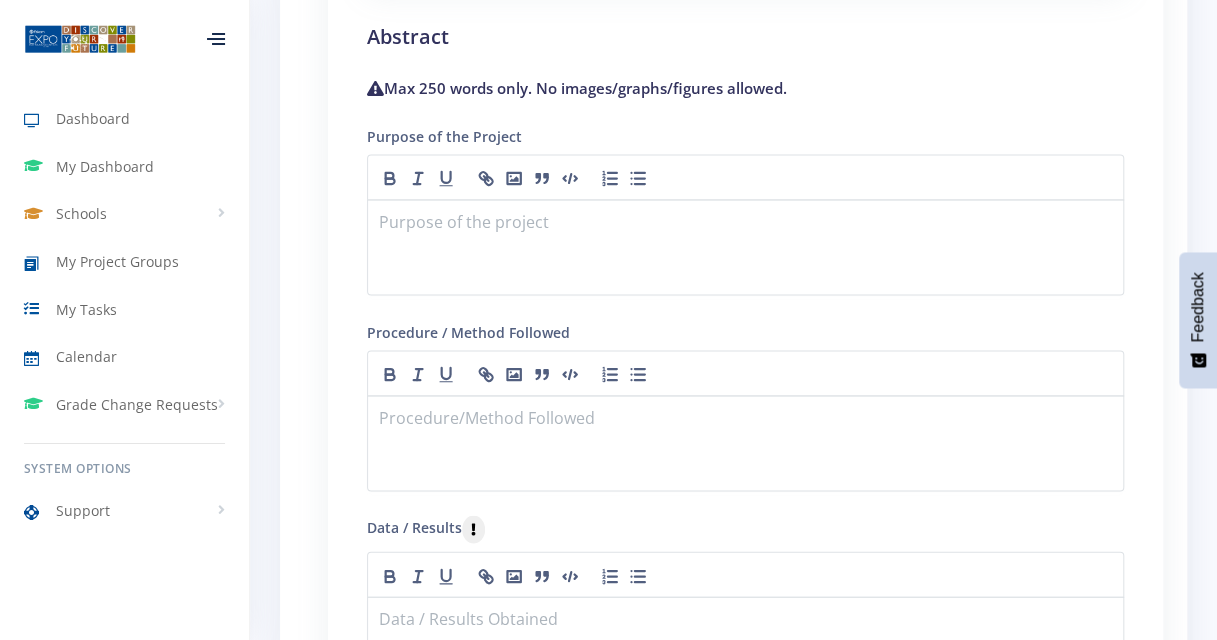 click on "Dashboard
My Dashboard
Schools
View Schools
Grace Trinity School For Girls
My Project Groups" at bounding box center [124, 312] 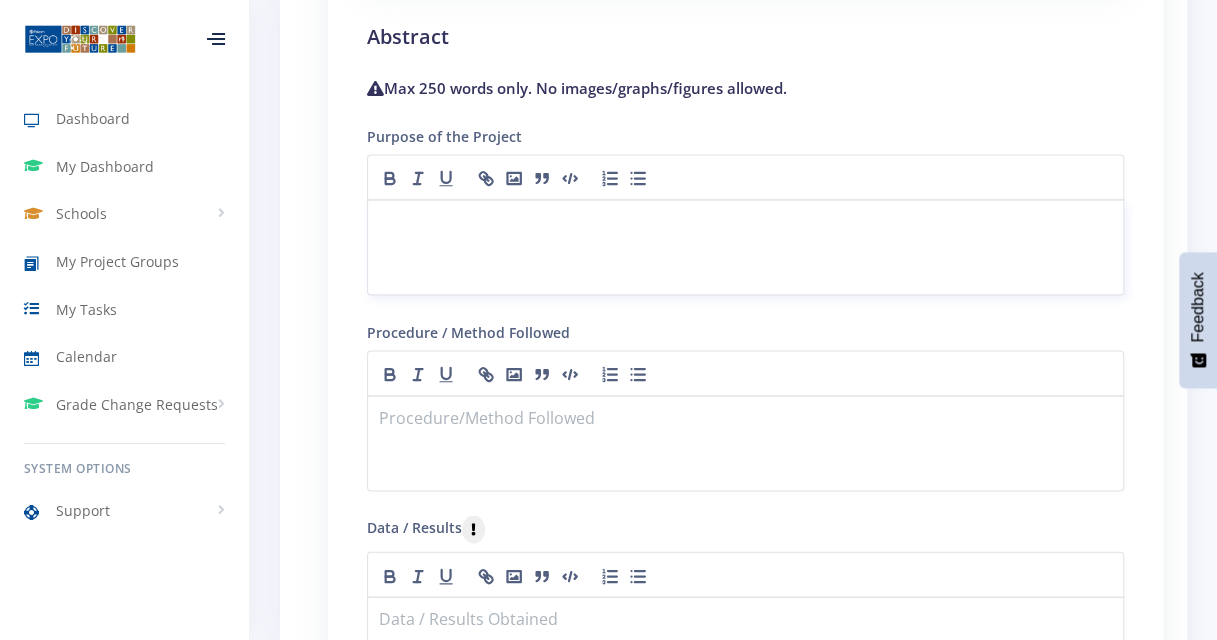 click at bounding box center (745, 223) 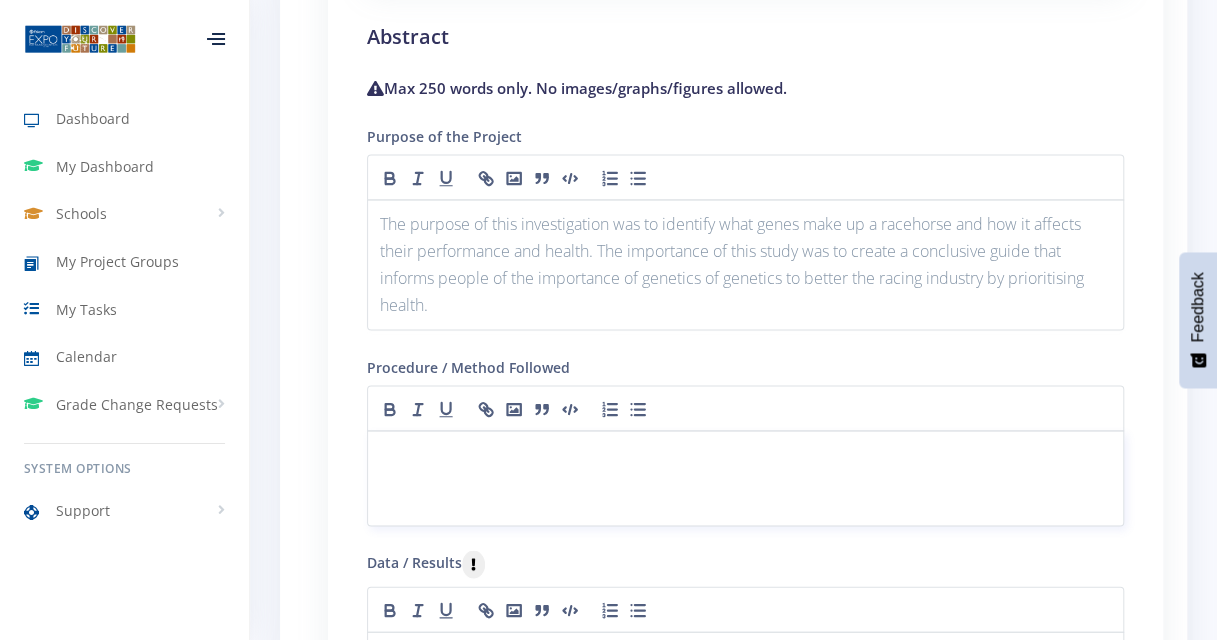 click at bounding box center [745, 478] 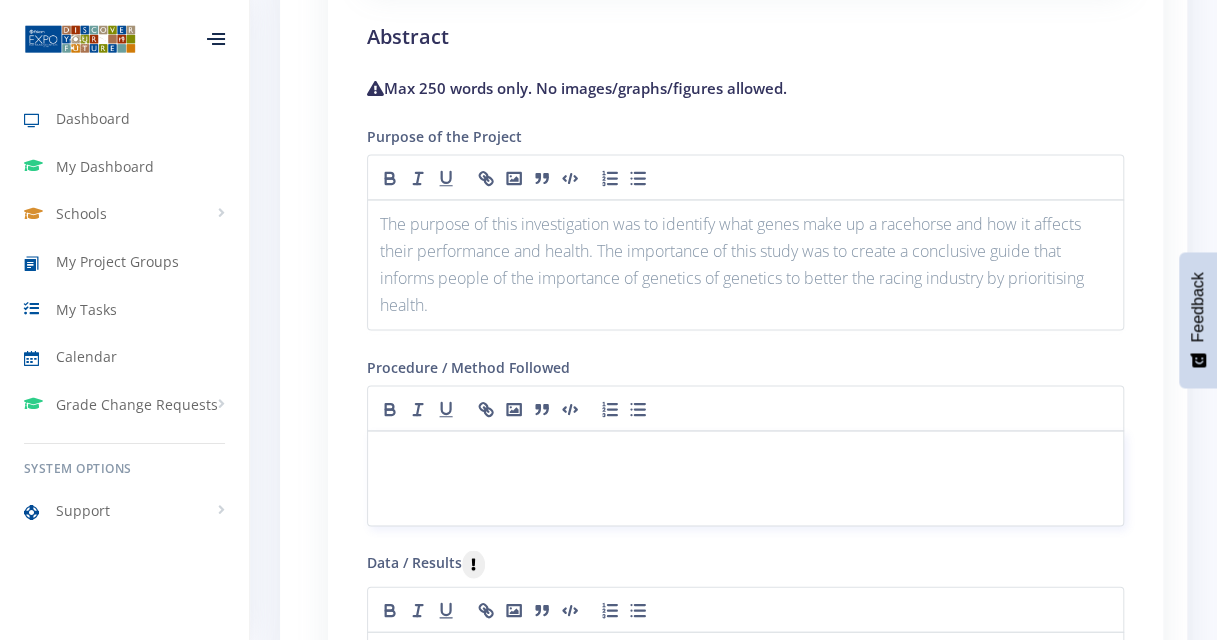 type 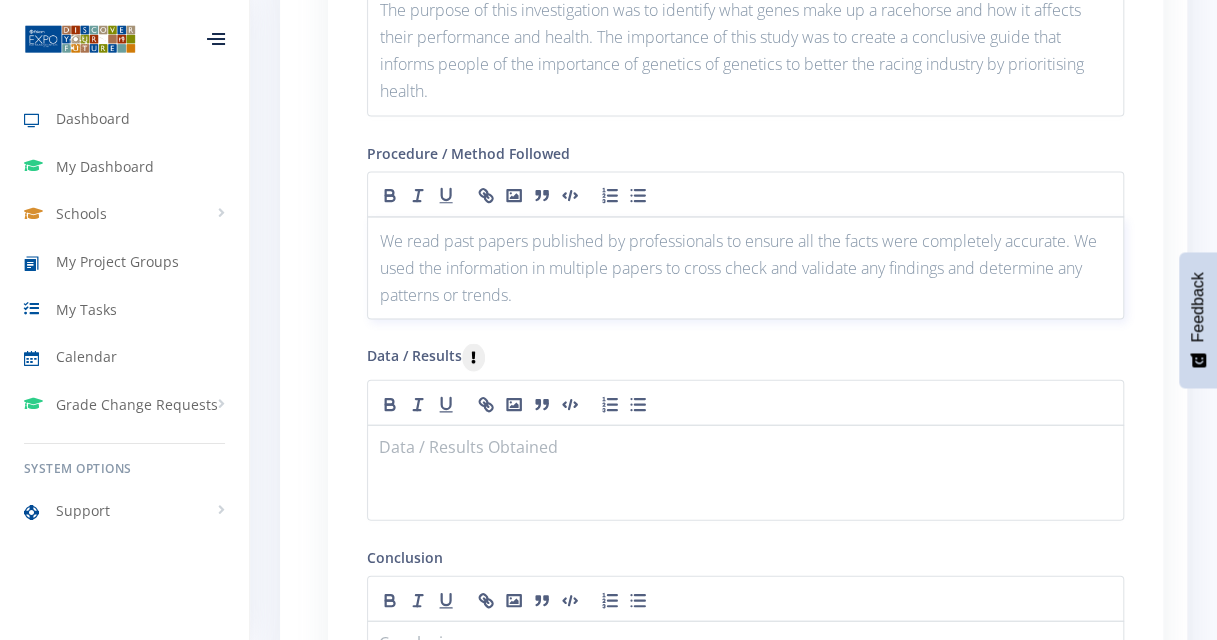 scroll, scrollTop: 2048, scrollLeft: 0, axis: vertical 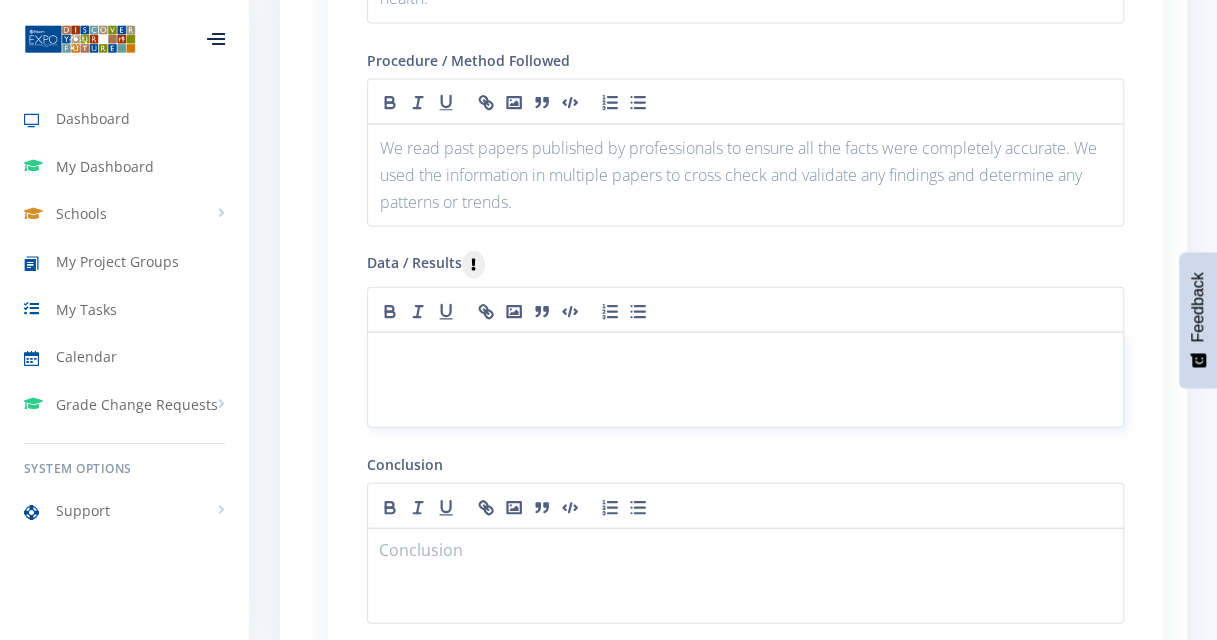 click at bounding box center [745, 356] 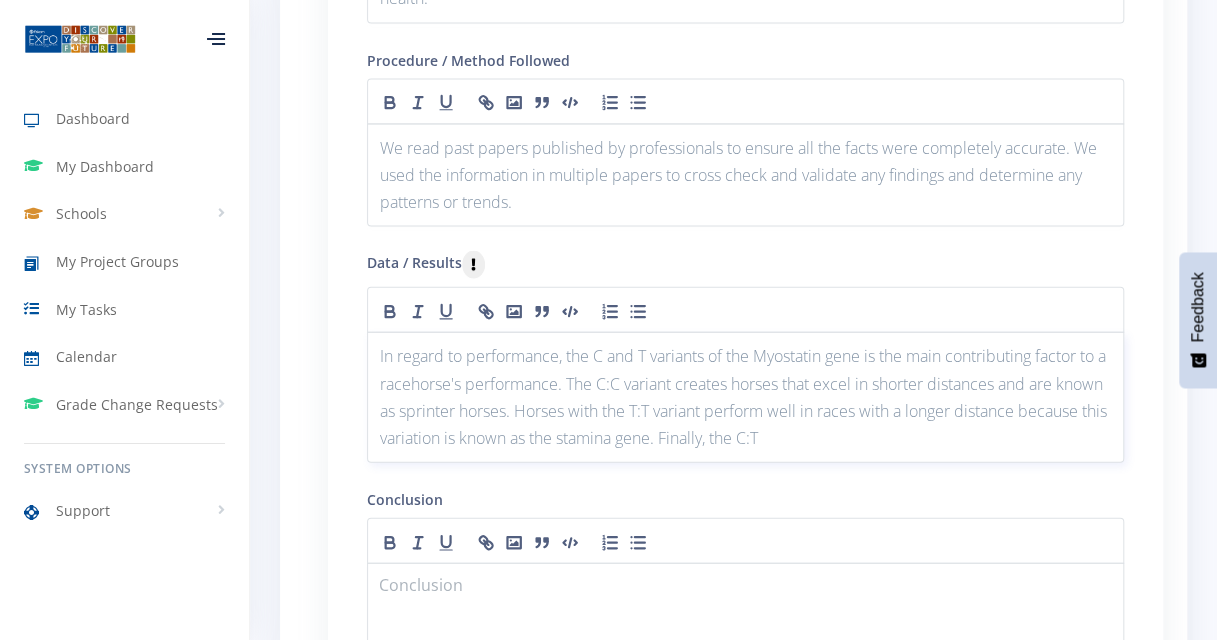 click on "In regard to performance, the C and T variants of the Myostatin gene is the main contributing factor to a racehorse's performance. The C:C variant creates horses that excel in shorter distances and are known as sprinter horses. Horses with the T:T variant perform well in races with a longer distance because this variation is known as the stamina gene. Finally, the C:T" at bounding box center (745, 397) 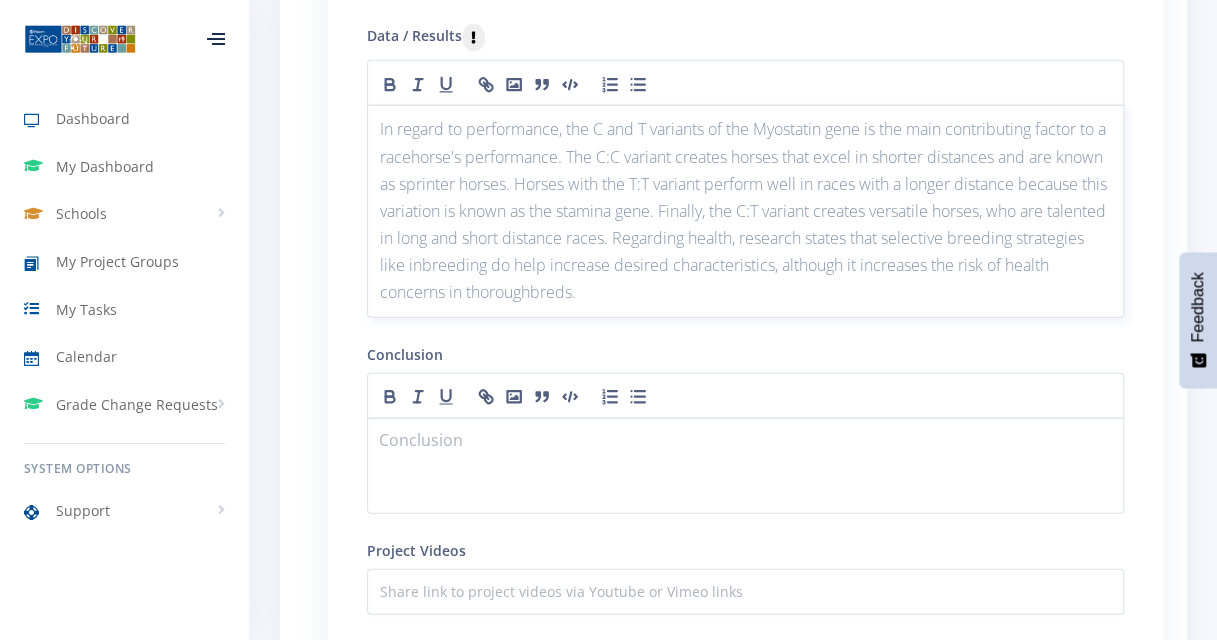 scroll, scrollTop: 2328, scrollLeft: 0, axis: vertical 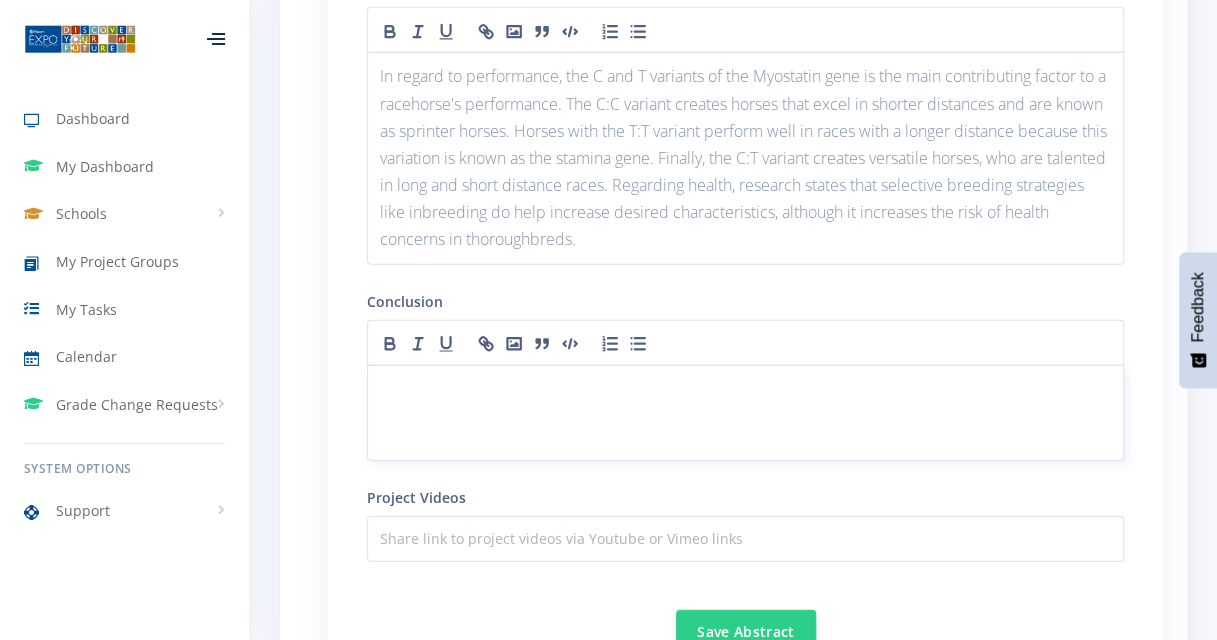 click at bounding box center [745, 389] 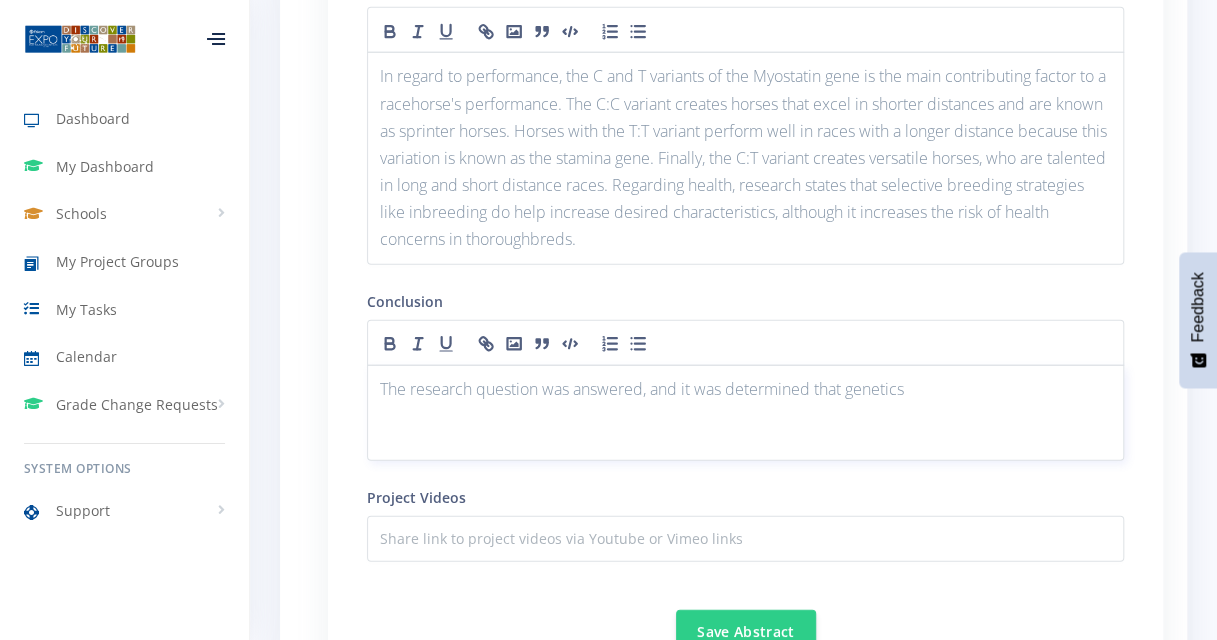 click on "The research question was answered, and it was determined that genetics" at bounding box center (745, 389) 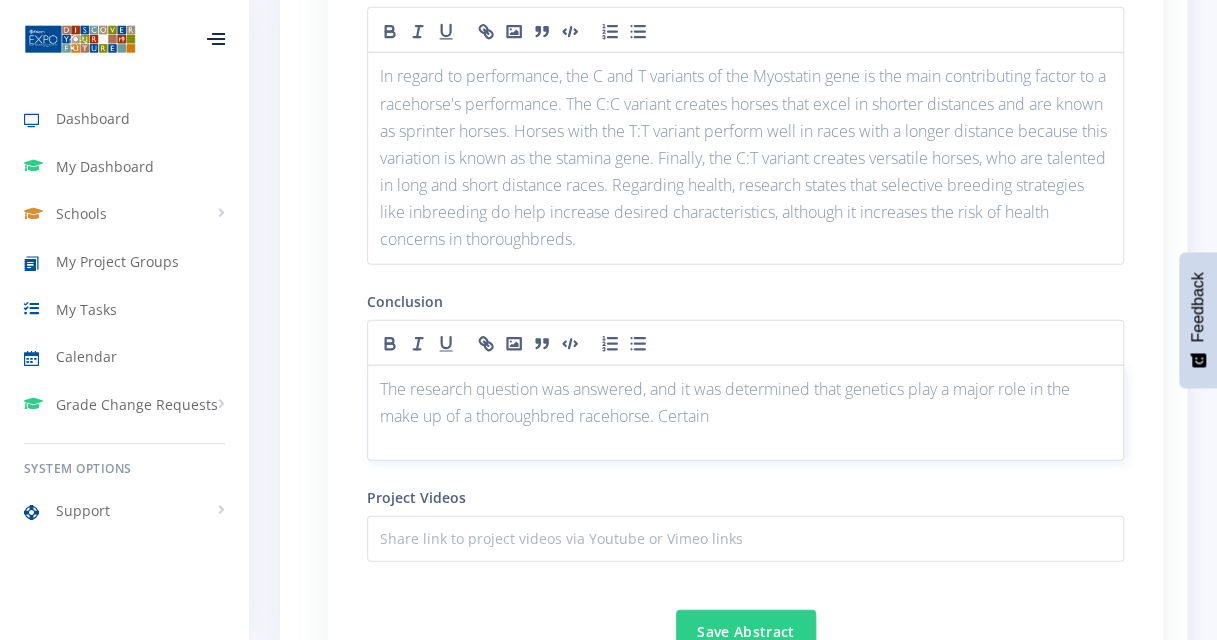 click on "The research question was answered, and it was determined that genetics play a major role in the make up of a thoroughbred racehorse. Certain" at bounding box center (745, 403) 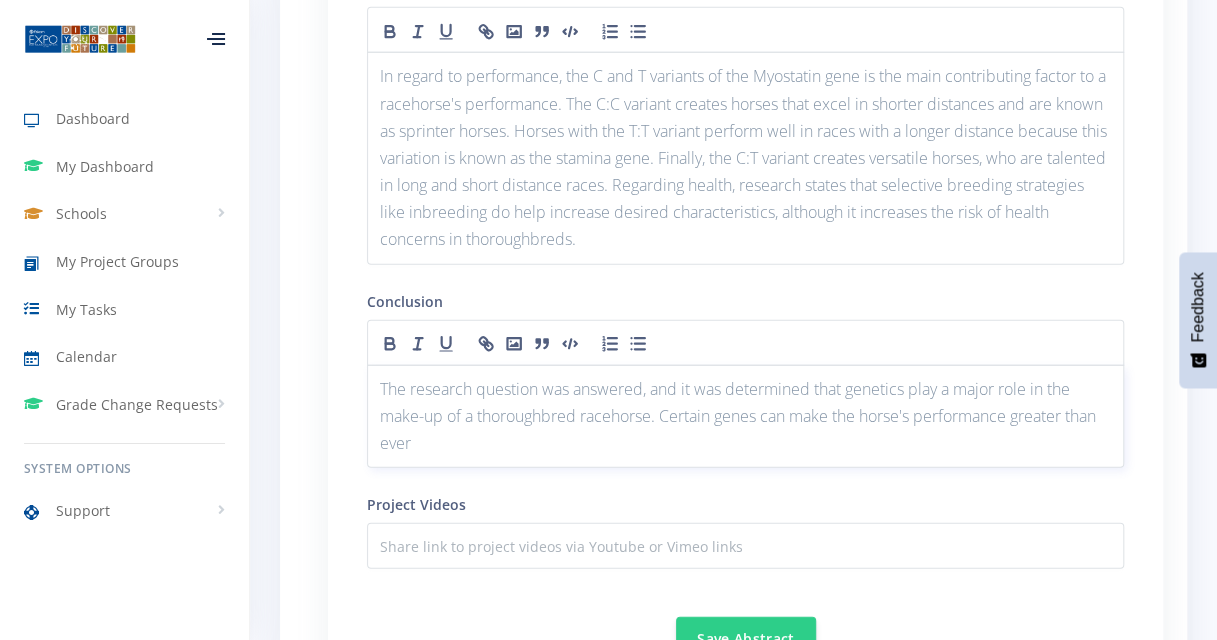 click on "The research question was answered, and it was determined that genetics play a major role in the make-up of a thoroughbred racehorse. Certain genes can make the horse's performance greater than ever" at bounding box center [745, 417] 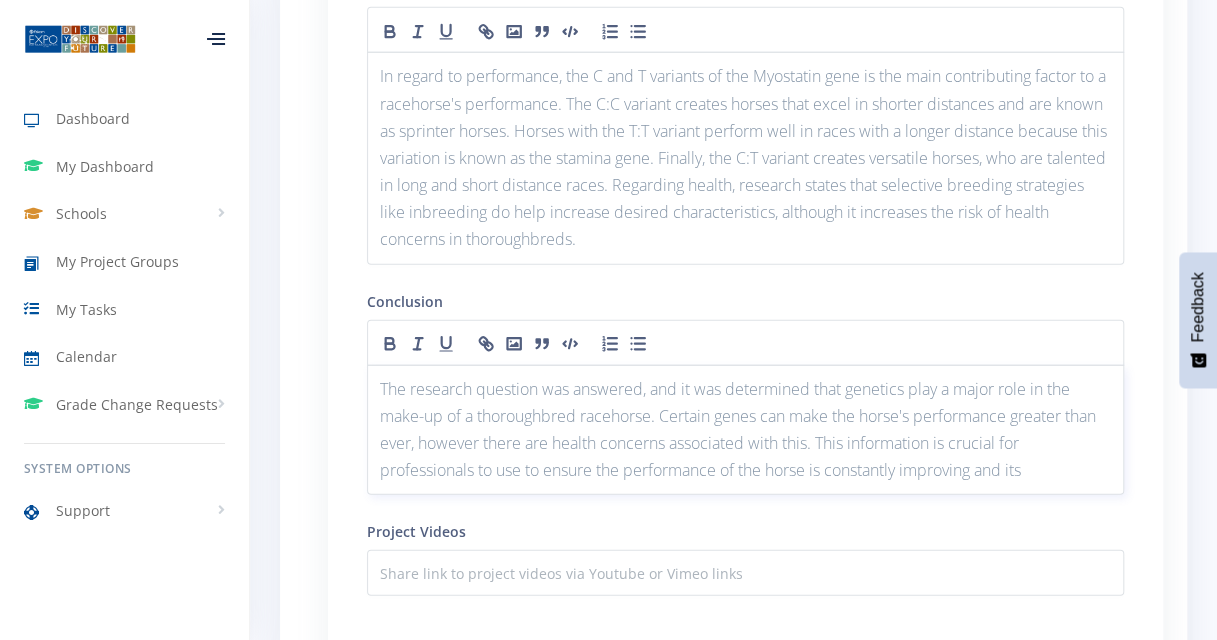 click on "The research question was answered, and it was determined that genetics play a major role in the make-up of a thoroughbred racehorse. Certain genes can make the horse's performance greater than ever, however there are health concerns associated with this. This information is crucial for professionals to use to ensure the performance of the horse is constantly improving and its" at bounding box center (745, 430) 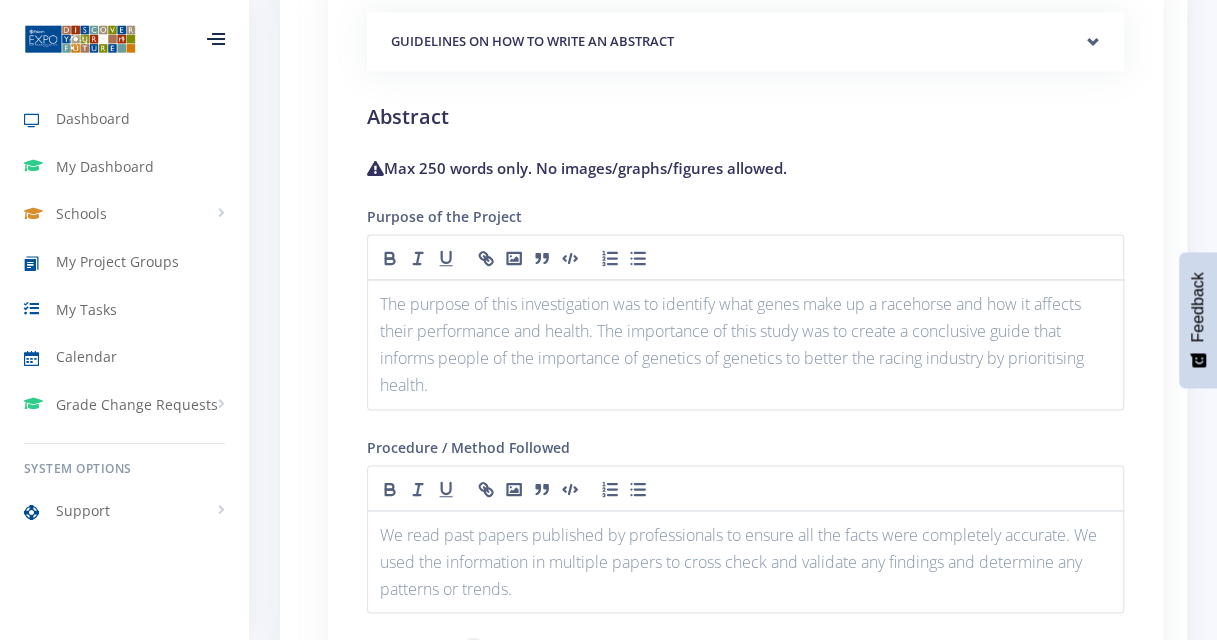 scroll, scrollTop: 1648, scrollLeft: 0, axis: vertical 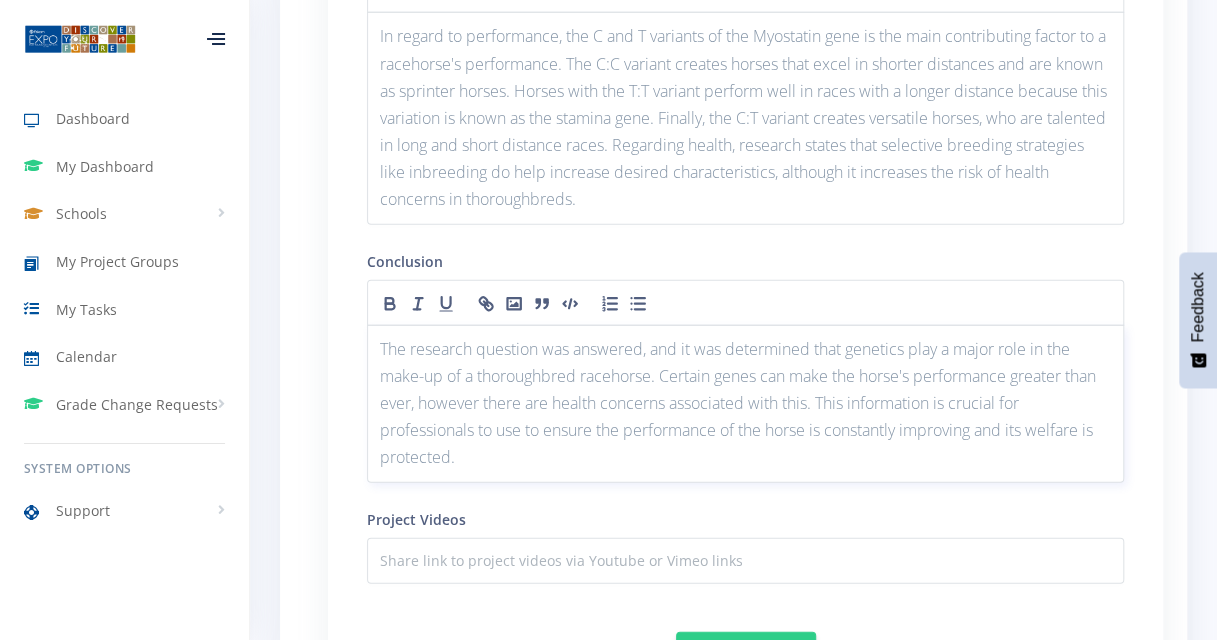 click on "The research question was answered, and it was determined that genetics play a major role in the make-up of a thoroughbred racehorse. Certain genes can make the horse's performance greater than ever, however there are health concerns associated with this. This information is crucial for professionals to use to ensure the performance of the horse is constantly improving and its welfare is protected." at bounding box center (745, 404) 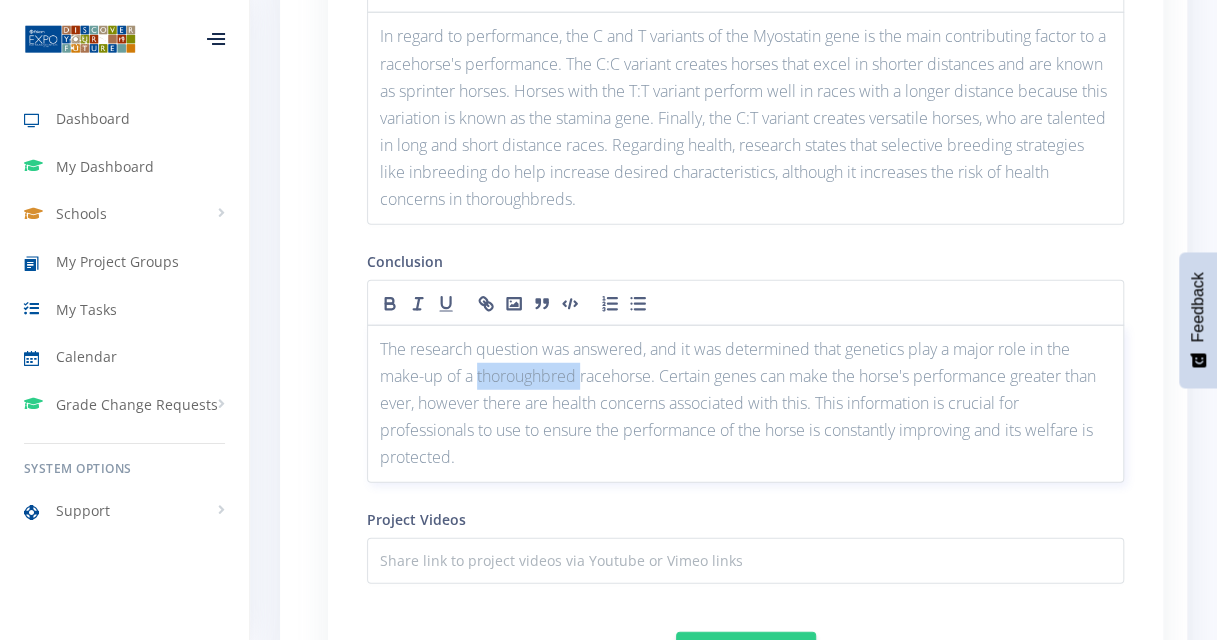 click on "The research question was answered, and it was determined that genetics play a major role in the make-up of a thoroughbred racehorse. Certain genes can make the horse's performance greater than ever, however there are health concerns associated with this. This information is crucial for professionals to use to ensure the performance of the horse is constantly improving and its welfare is protected." at bounding box center (745, 404) 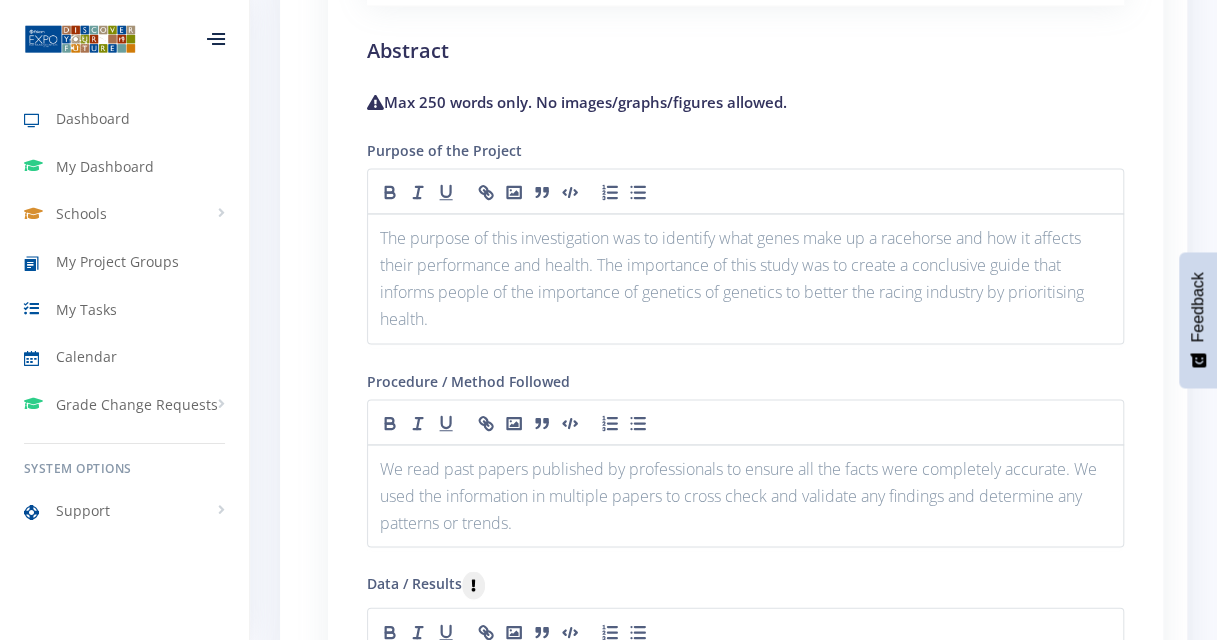 scroll, scrollTop: 1702, scrollLeft: 0, axis: vertical 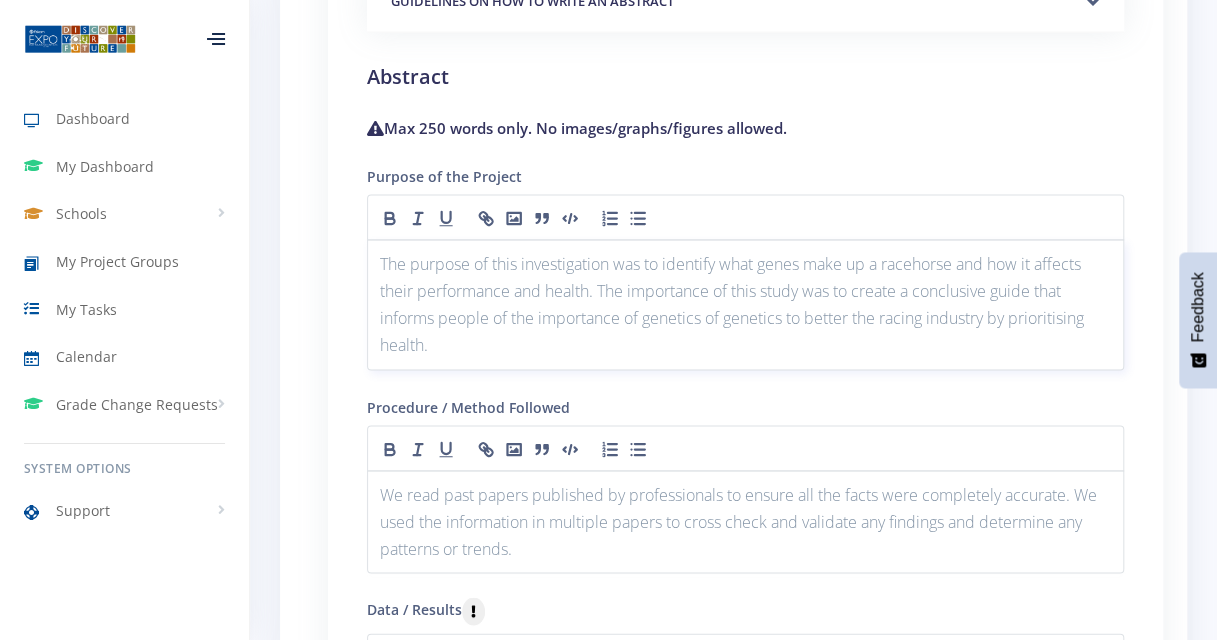 click on "The purpose of this investigation was to identify what genes make up a racehorse and how it affects their performance and health. The importance of this study was to create a conclusive guide that informs people of the importance of genetics of genetics to better the racing industry by prioritising health." at bounding box center (745, 304) 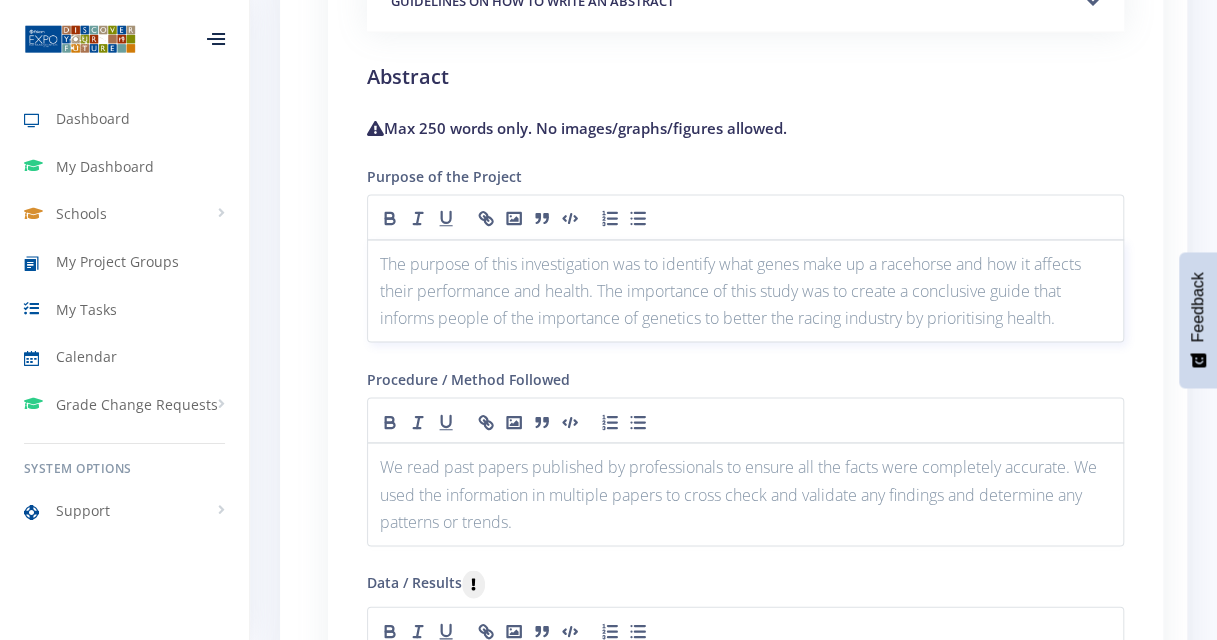 click on "The purpose of this investigation was to identify what genes make up a racehorse and how it affects their performance and health. The importance of this study was to create a conclusive guide that informs people of the importance of genetics to better the racing industry by prioritising health." at bounding box center (745, 291) 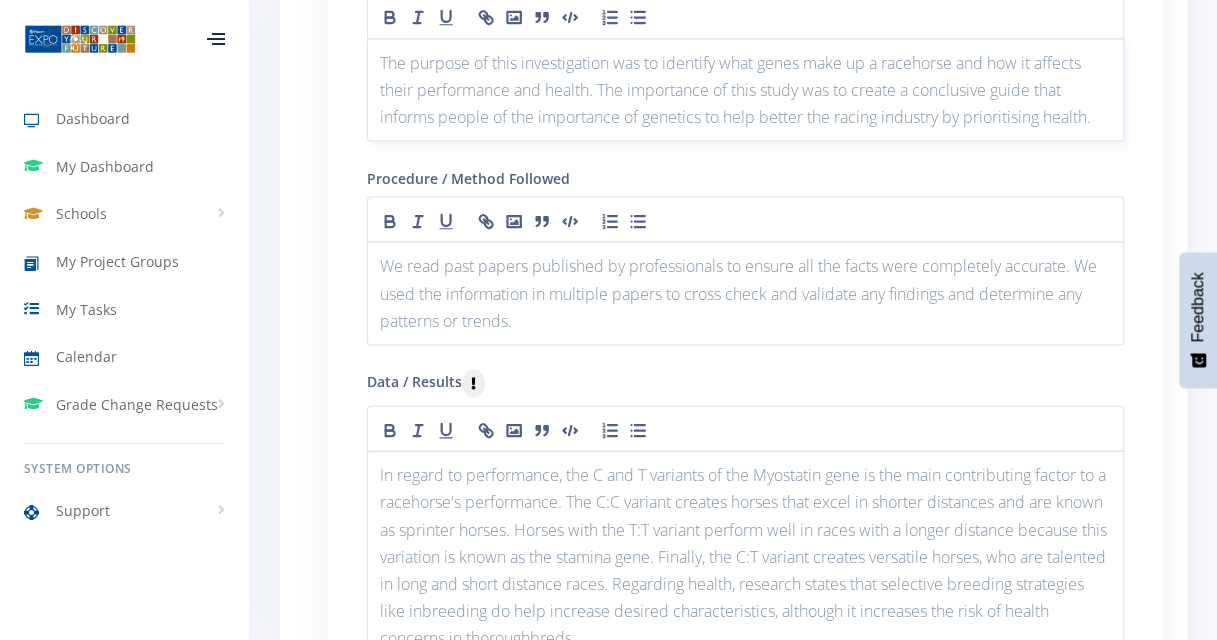scroll, scrollTop: 1968, scrollLeft: 0, axis: vertical 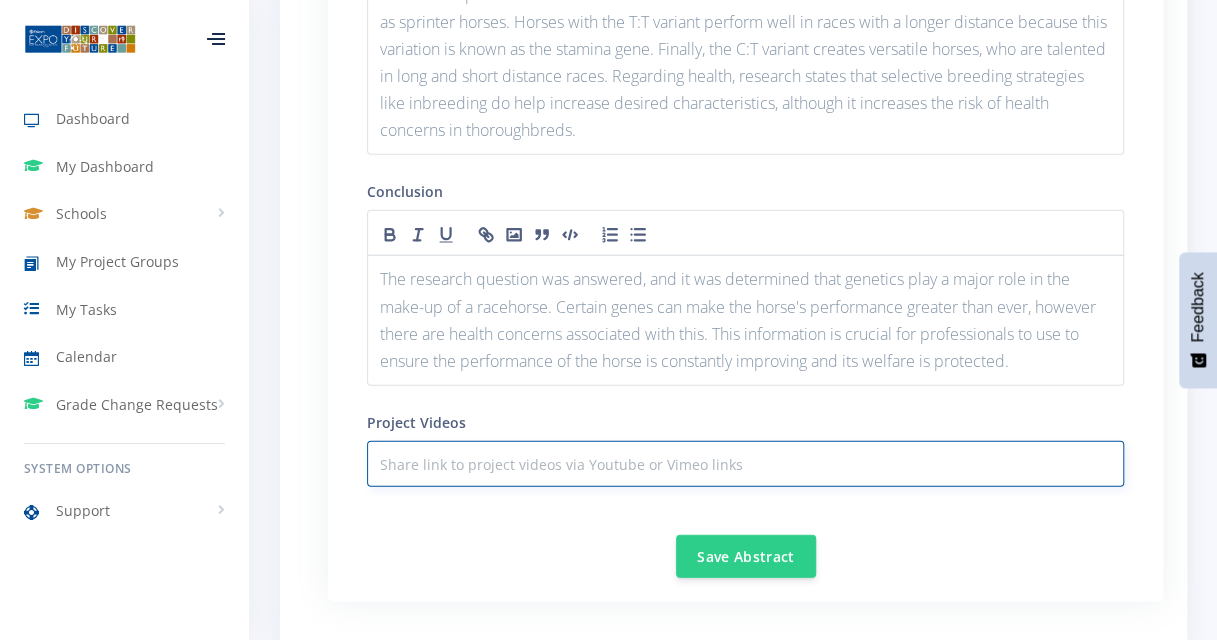 click at bounding box center (745, 464) 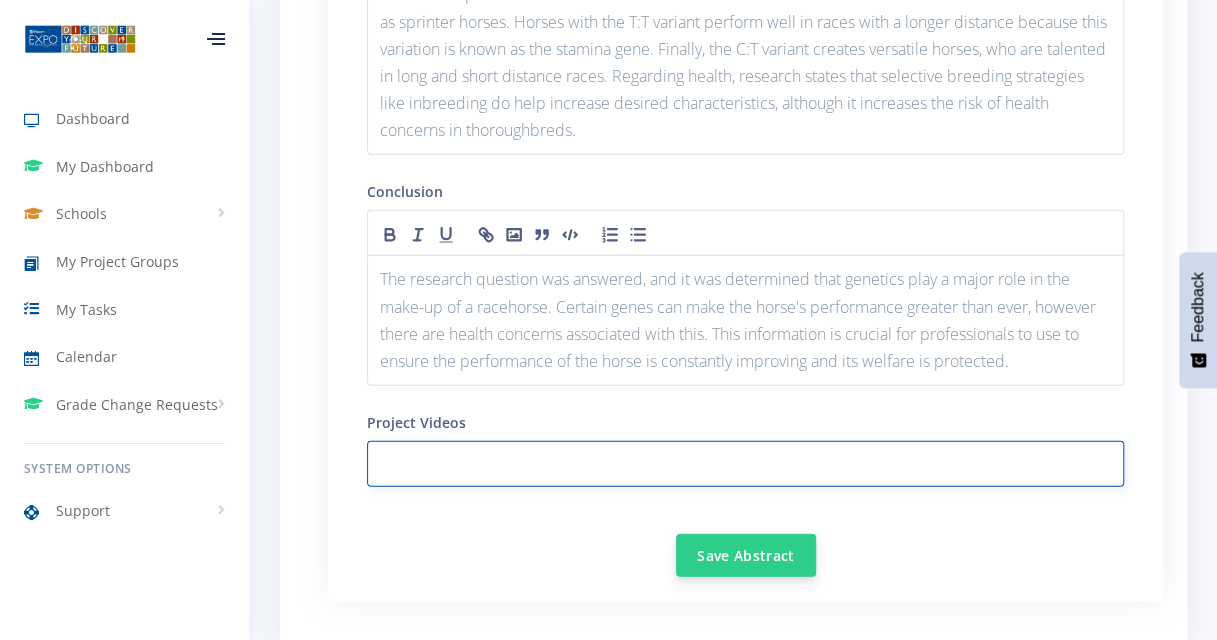 type 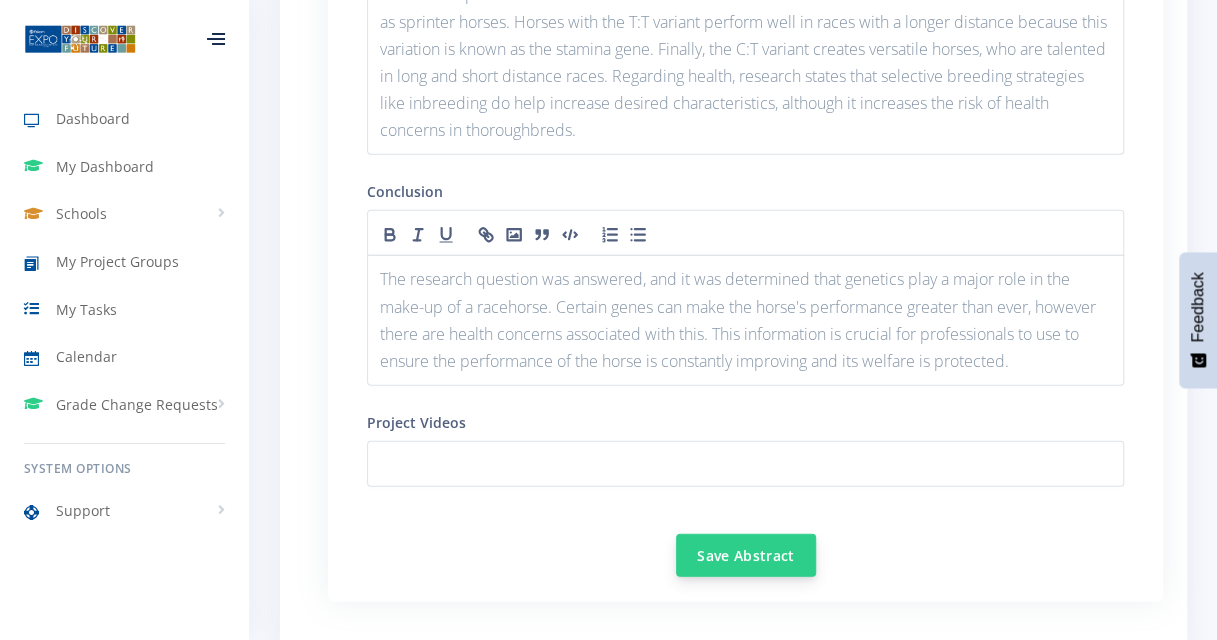 click on "Save Abstract" at bounding box center [746, 555] 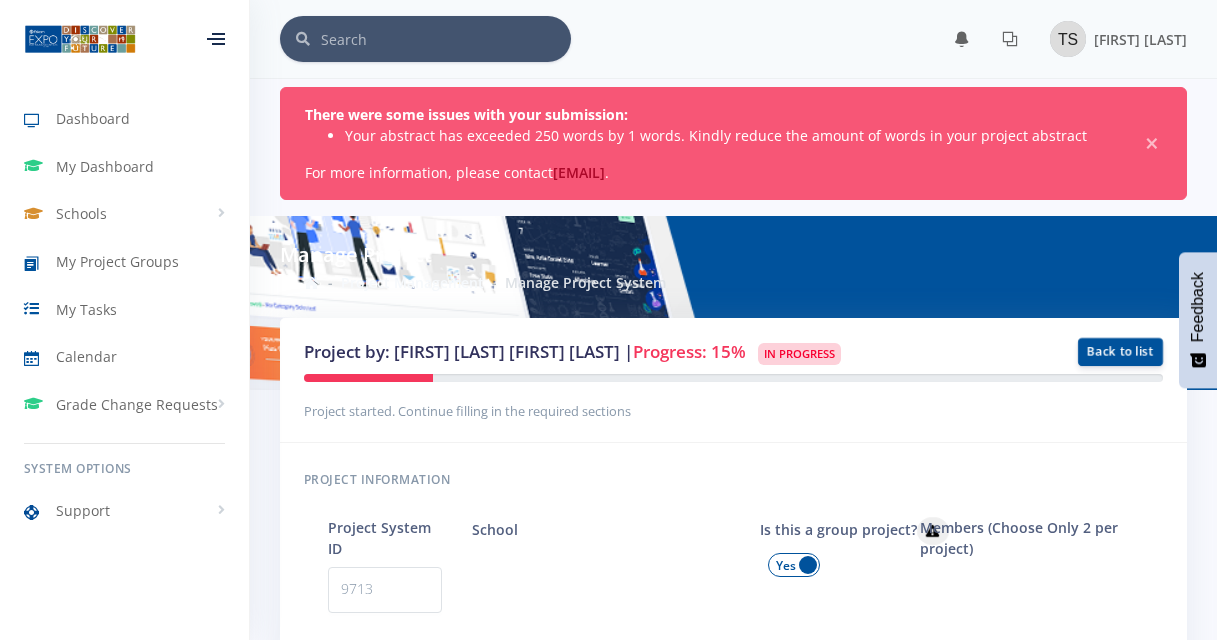 scroll, scrollTop: 0, scrollLeft: 0, axis: both 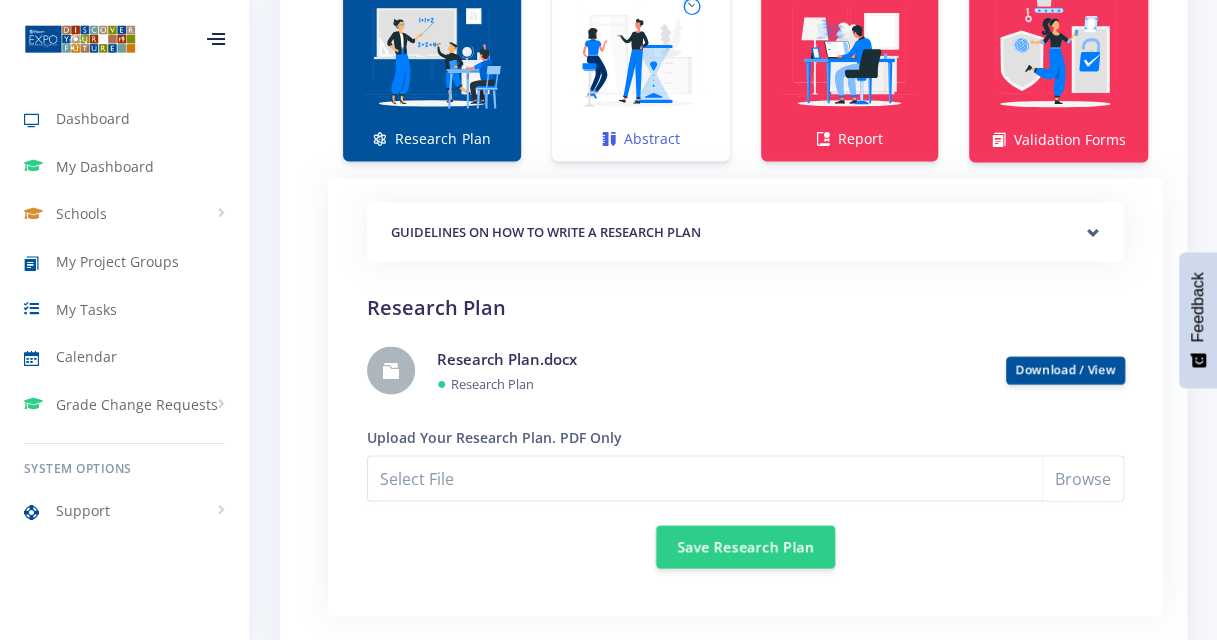 click at bounding box center (641, 55) 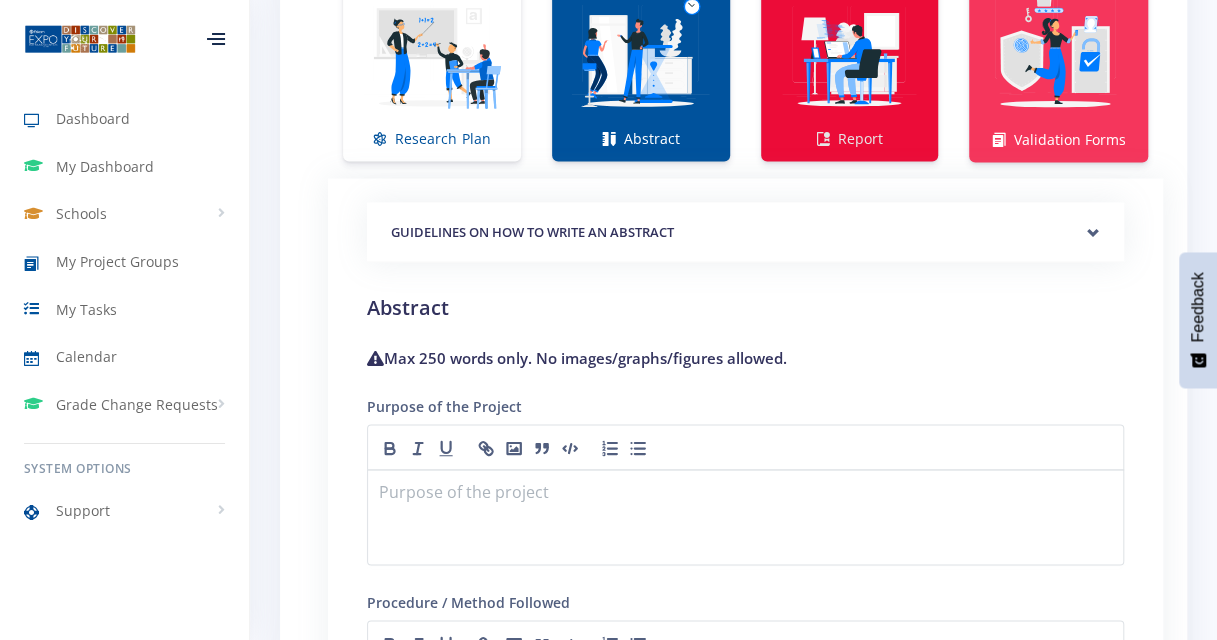 click at bounding box center (850, 55) 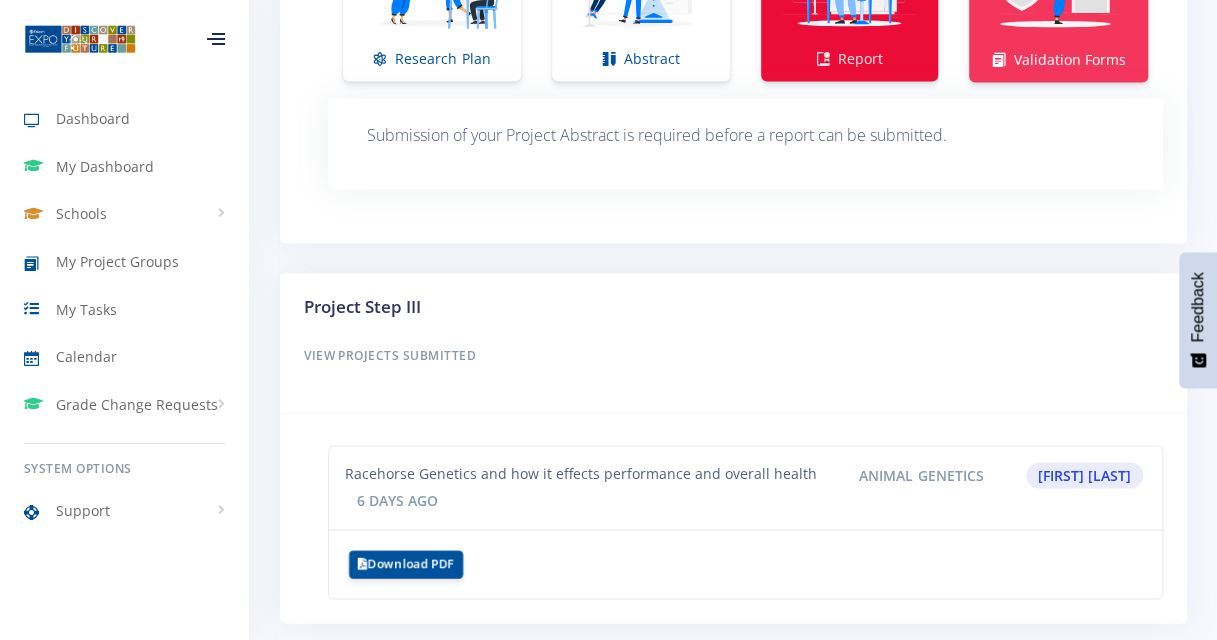 scroll, scrollTop: 1777, scrollLeft: 0, axis: vertical 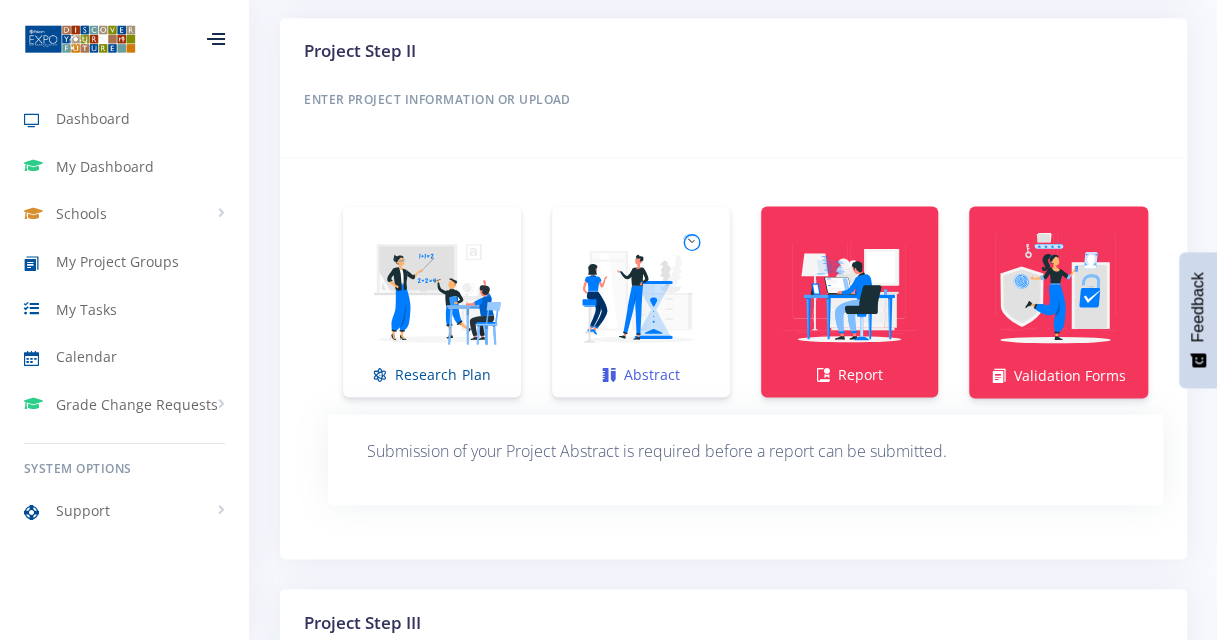 click at bounding box center (641, 291) 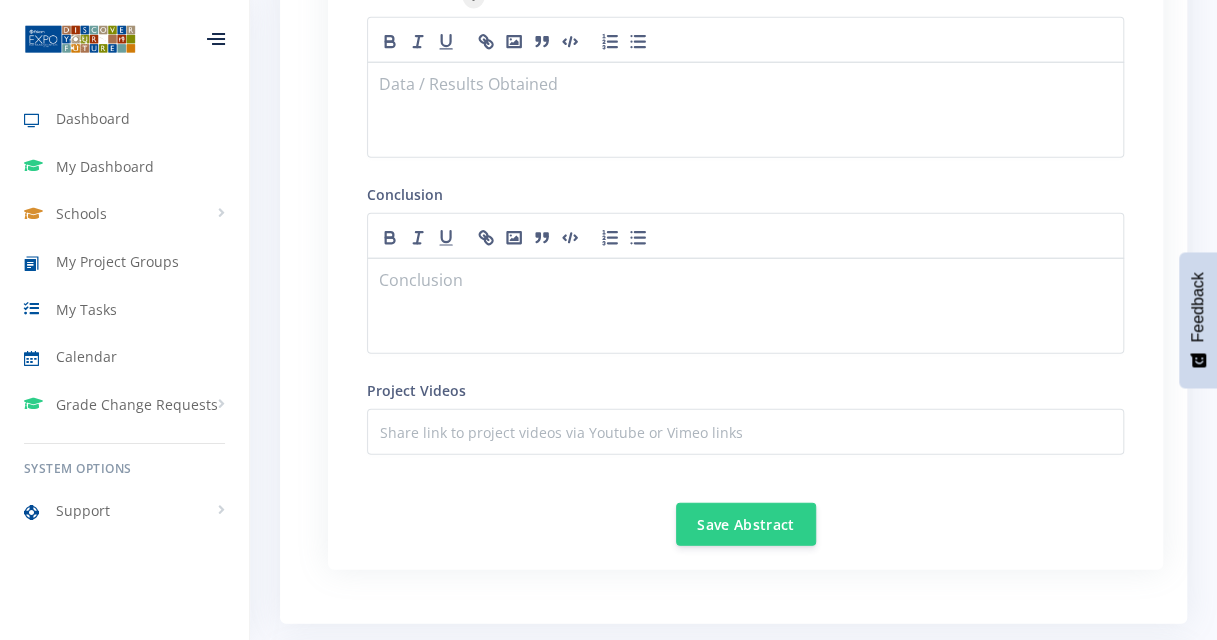 scroll, scrollTop: 2457, scrollLeft: 0, axis: vertical 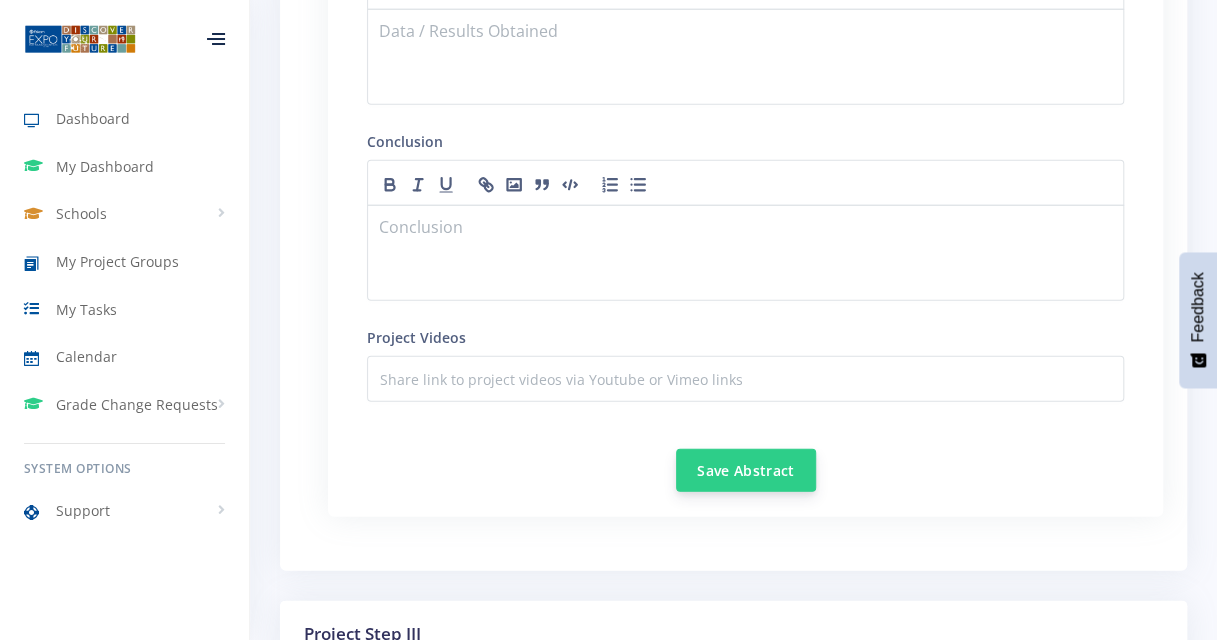 click on "Save Abstract" at bounding box center [746, 470] 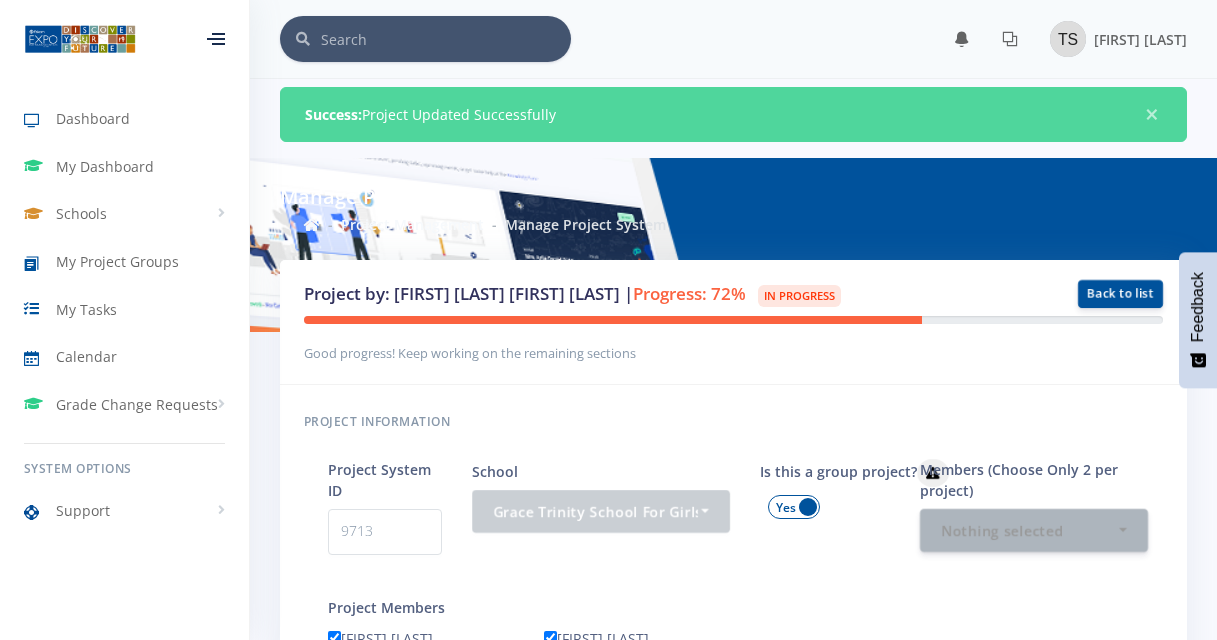 scroll, scrollTop: 0, scrollLeft: 0, axis: both 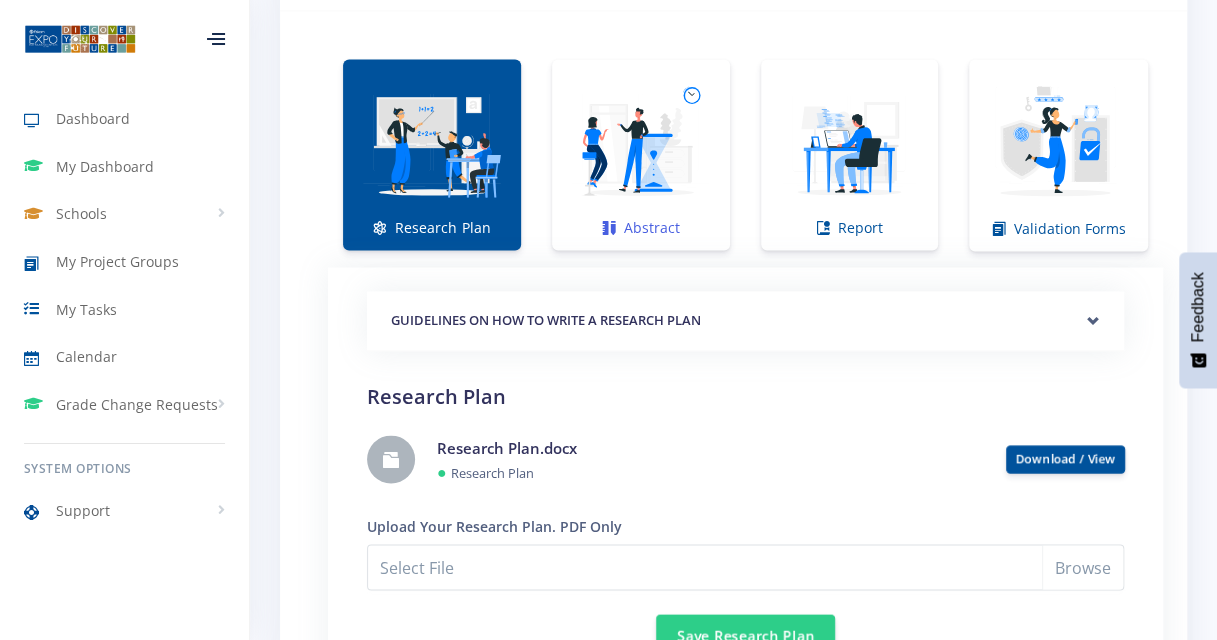click on "Abstract" at bounding box center (641, 154) 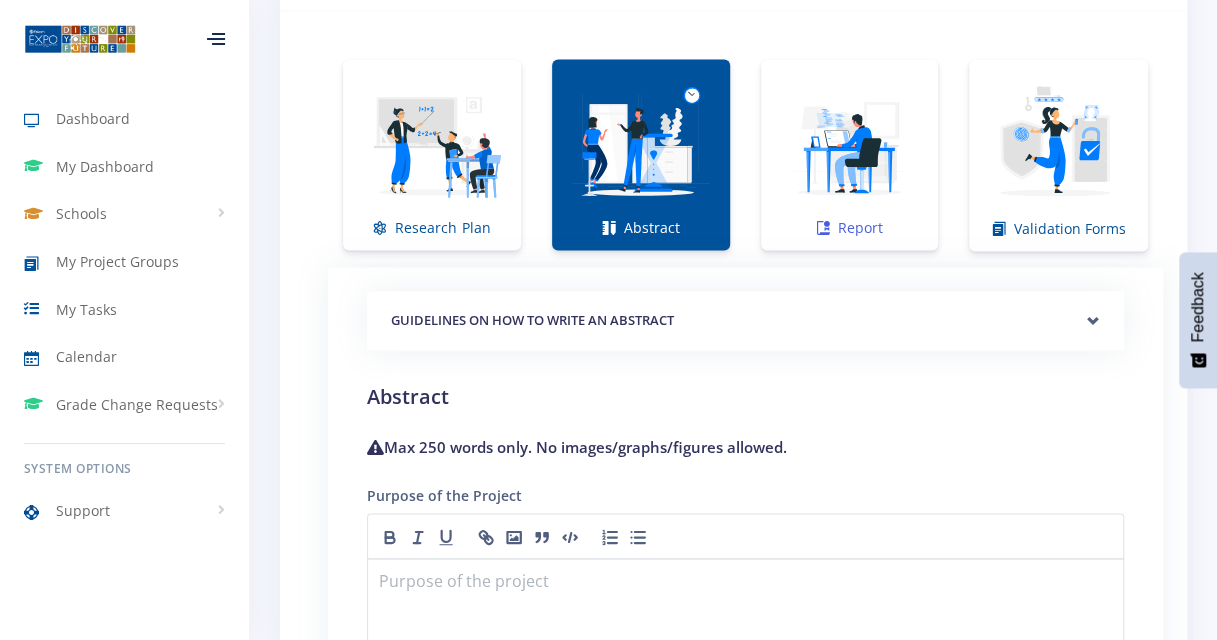 click at bounding box center [850, 144] 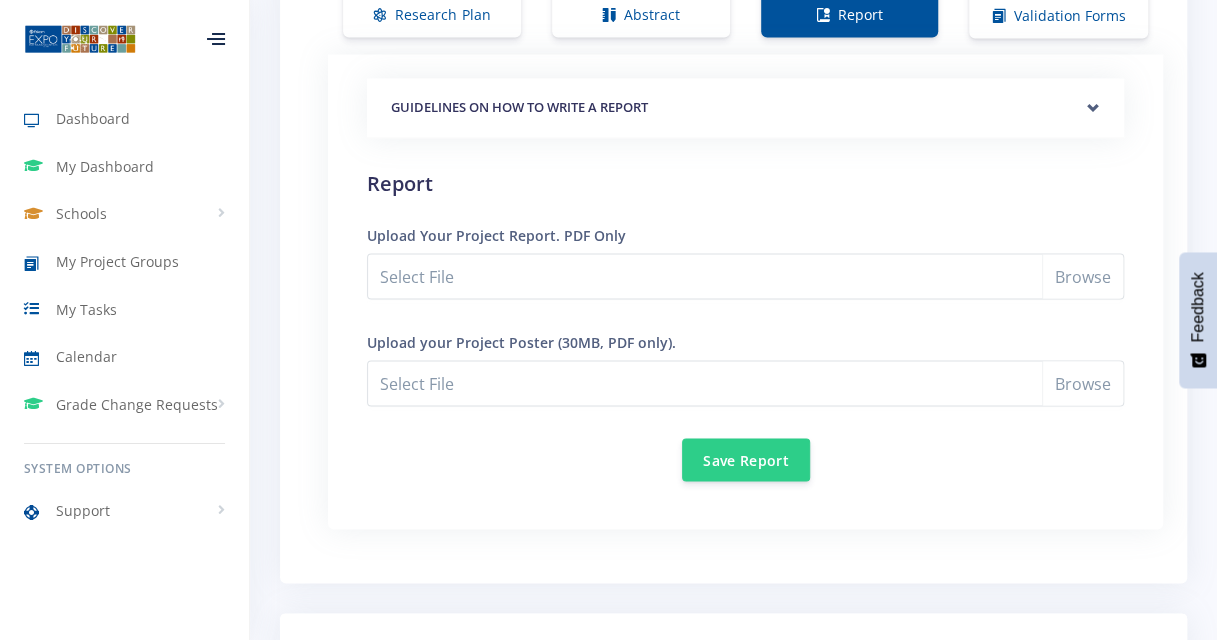 scroll, scrollTop: 1746, scrollLeft: 0, axis: vertical 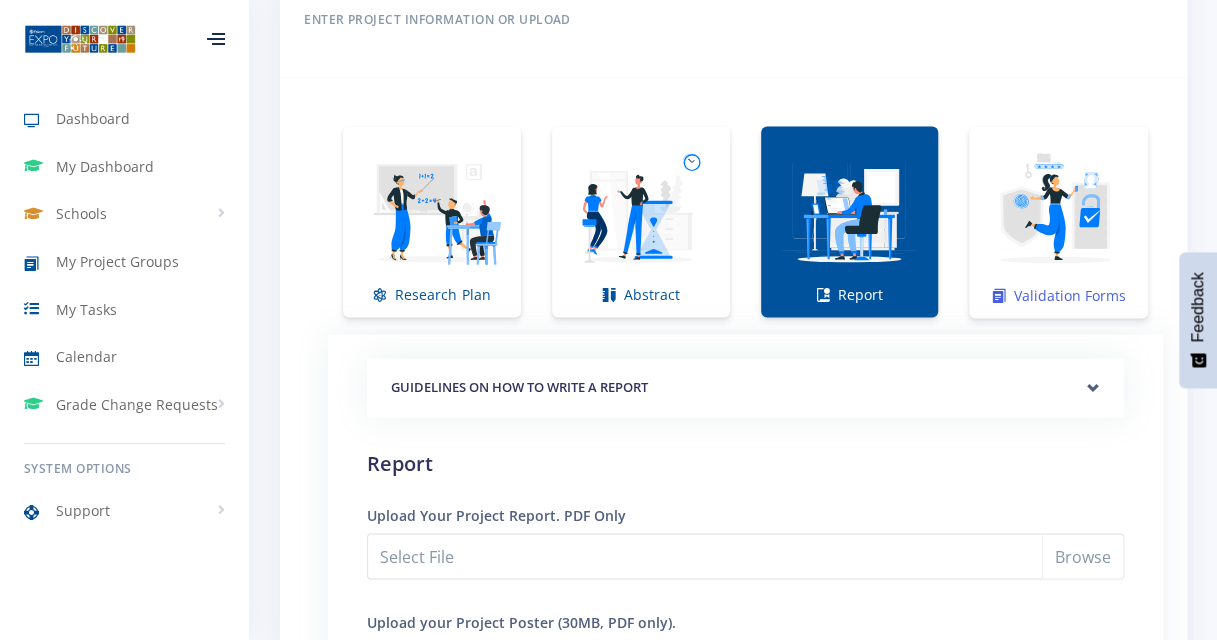 click at bounding box center (1058, 211) 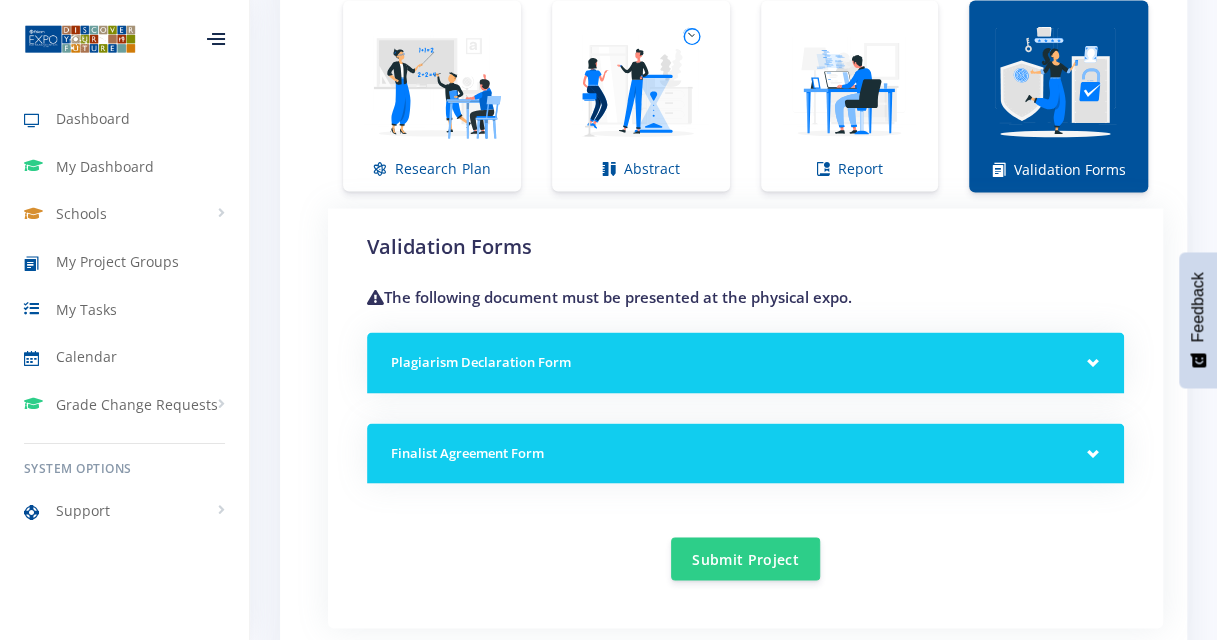 scroll, scrollTop: 1519, scrollLeft: 0, axis: vertical 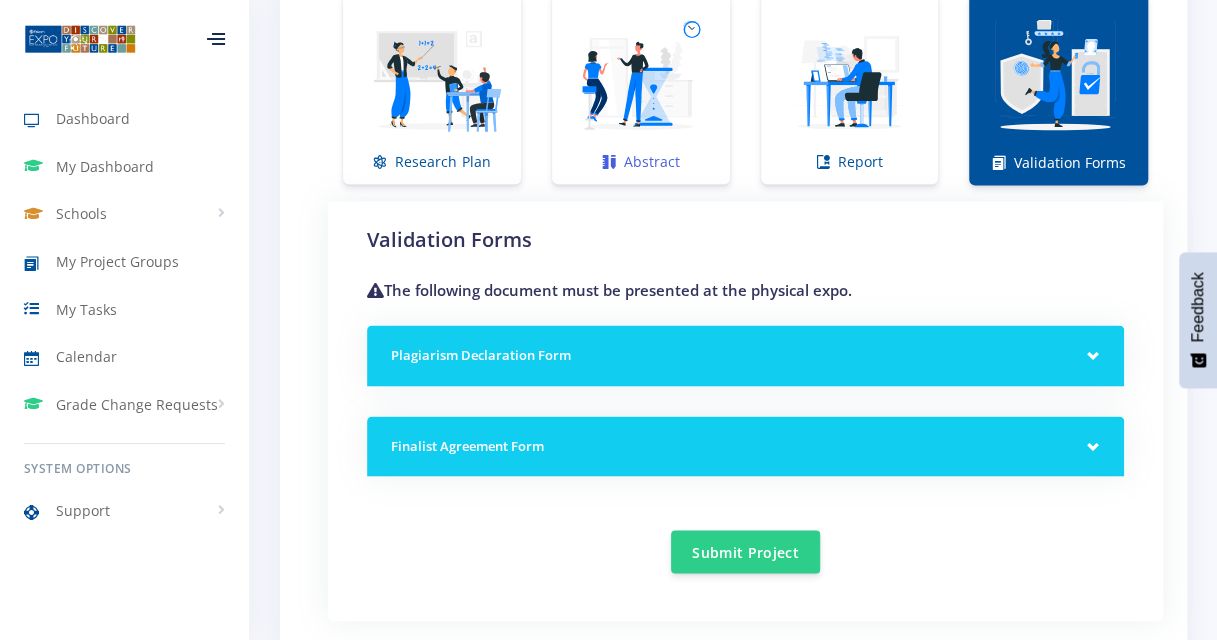 click at bounding box center (641, 78) 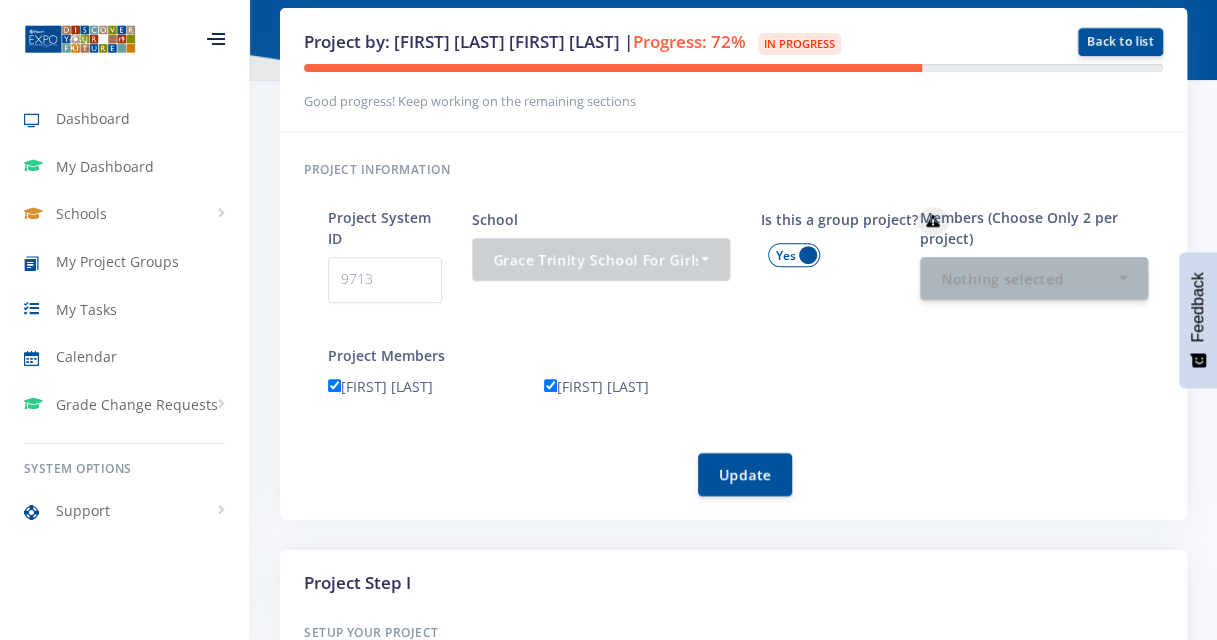 scroll, scrollTop: 66, scrollLeft: 0, axis: vertical 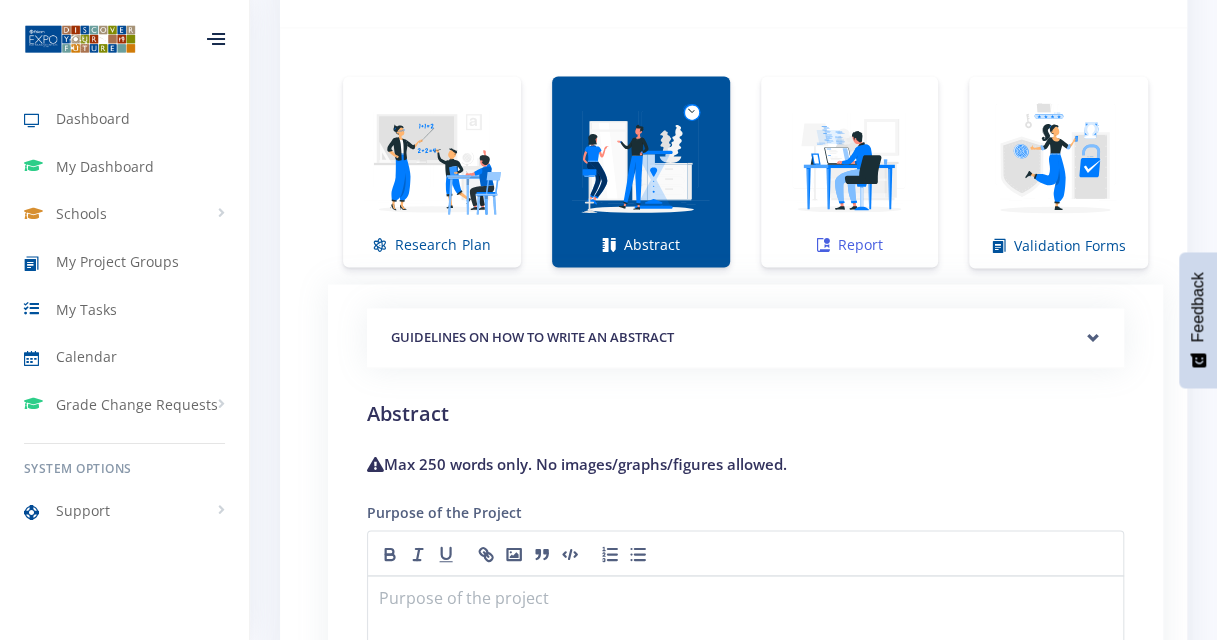 click on "Report" at bounding box center [850, 171] 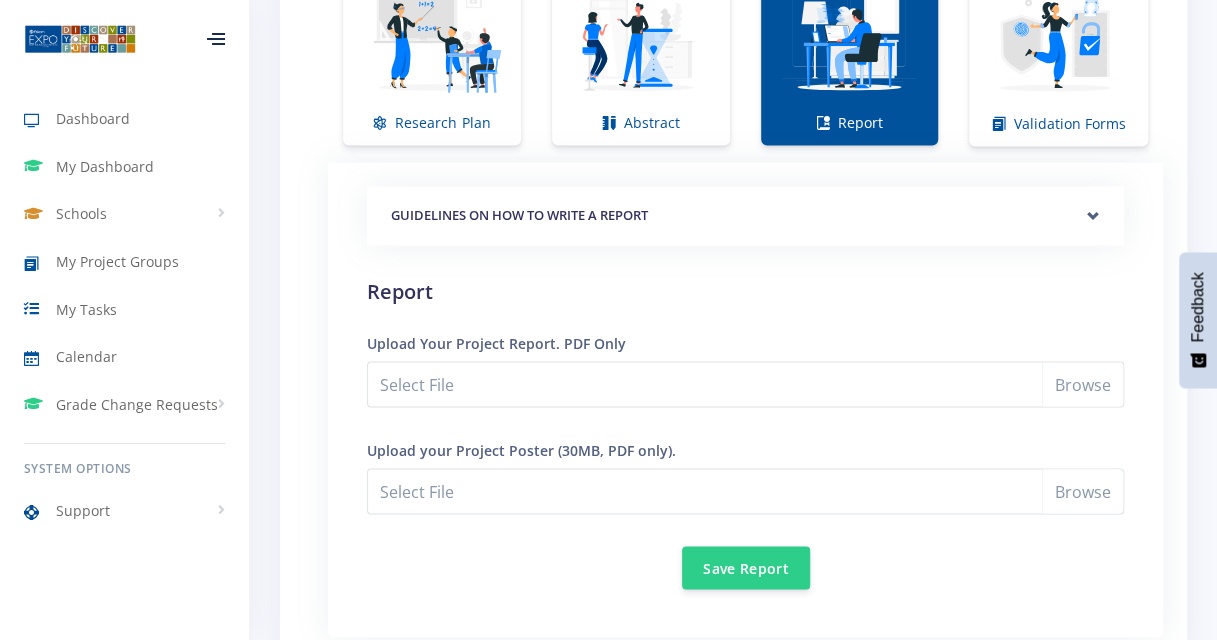 scroll, scrollTop: 1596, scrollLeft: 0, axis: vertical 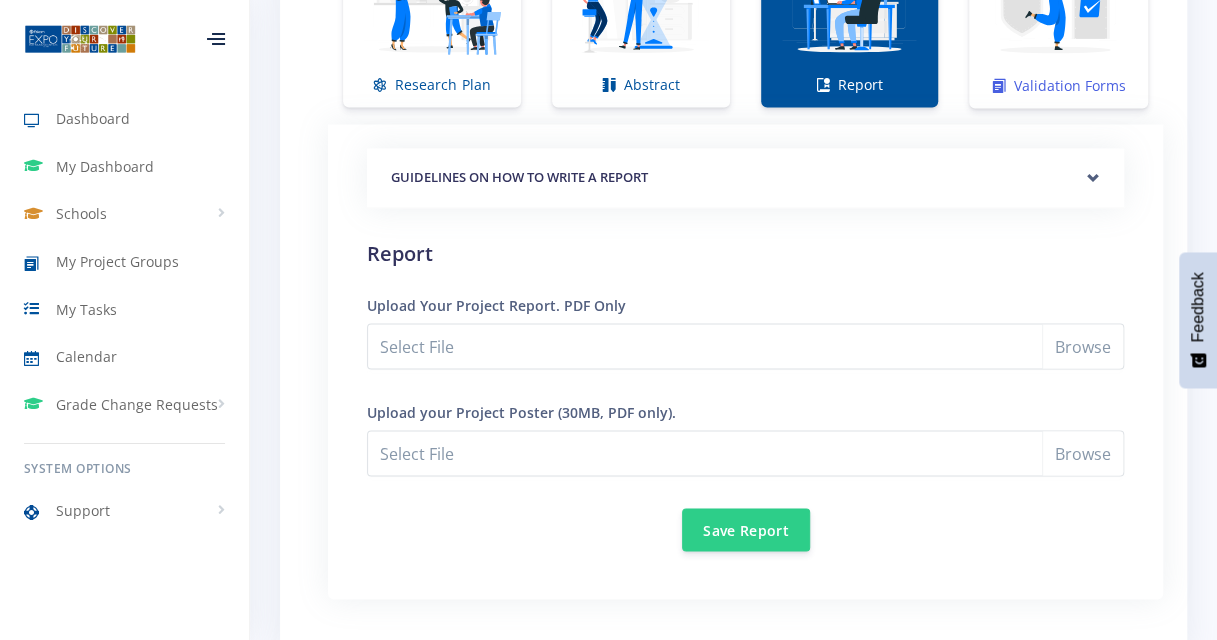 click at bounding box center (1058, 1) 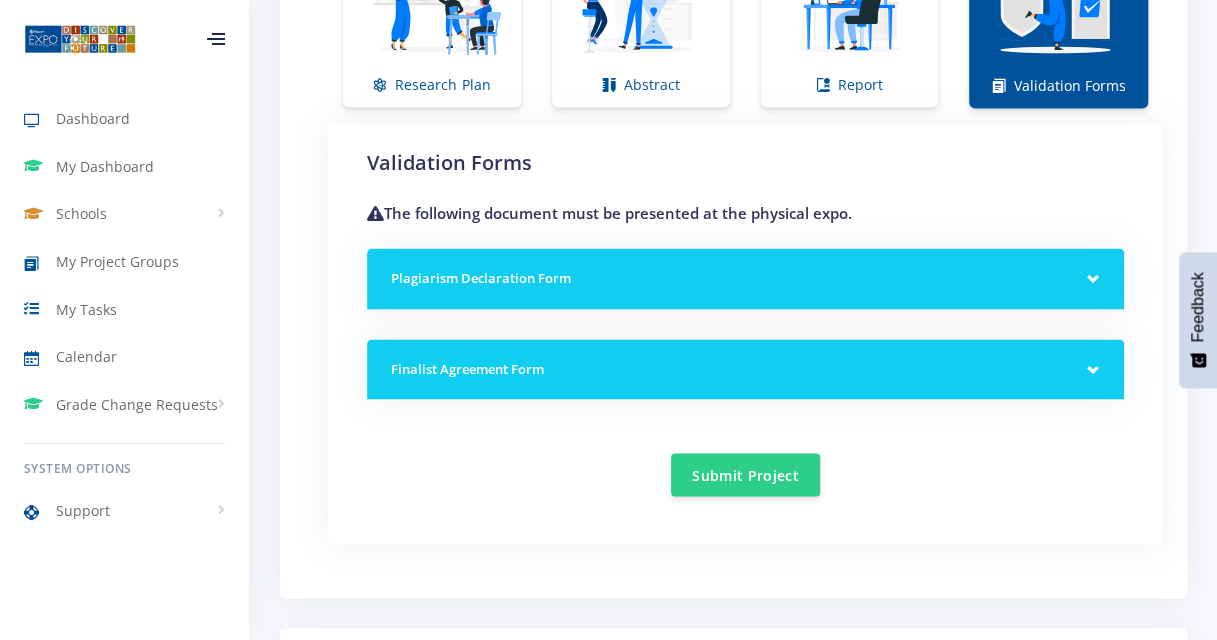 click on "Plagiarism
Declaration
Form" at bounding box center (745, 278) 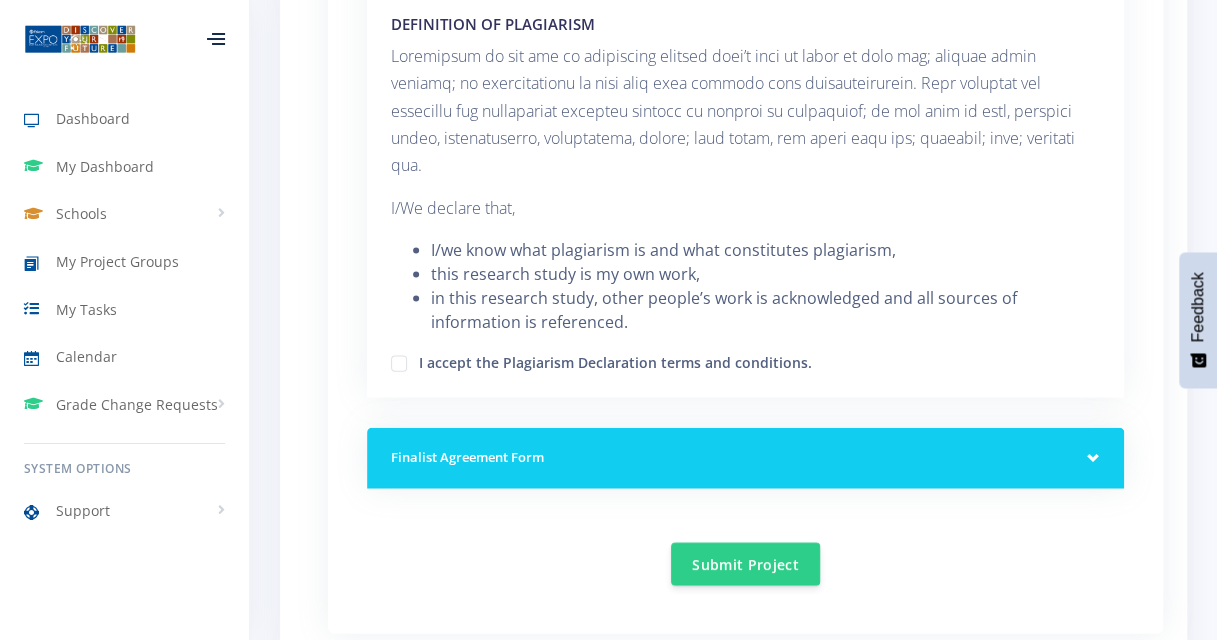 scroll, scrollTop: 1970, scrollLeft: 0, axis: vertical 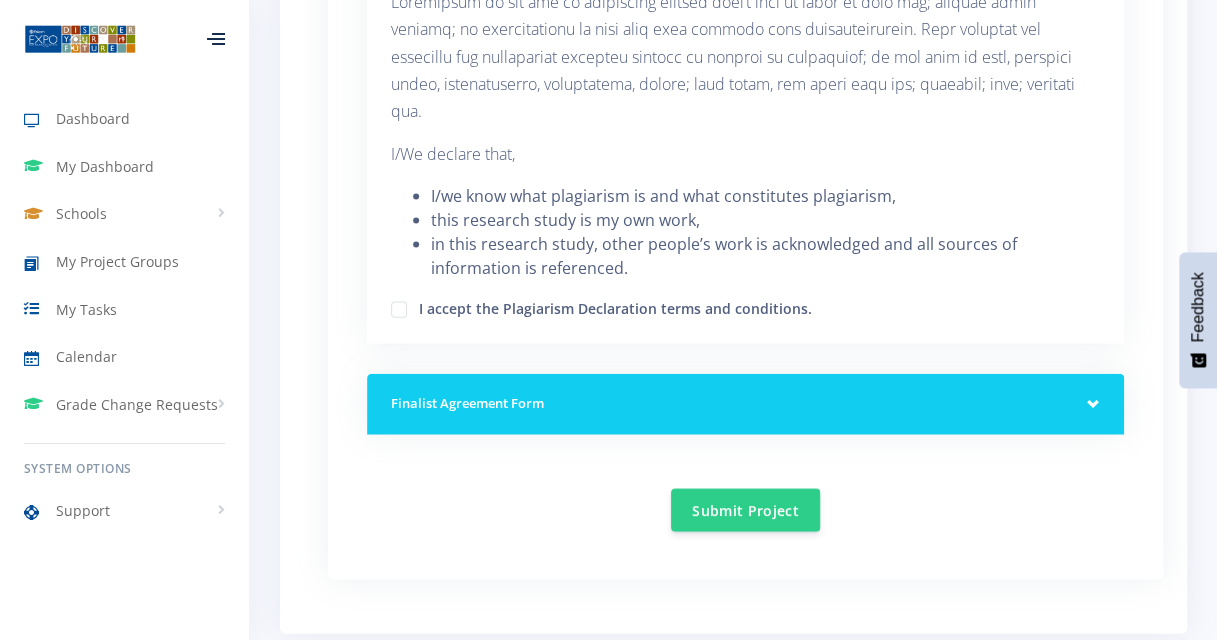 click on "I accept the
Plagiarism
Declaration terms and
conditions." at bounding box center [615, 306] 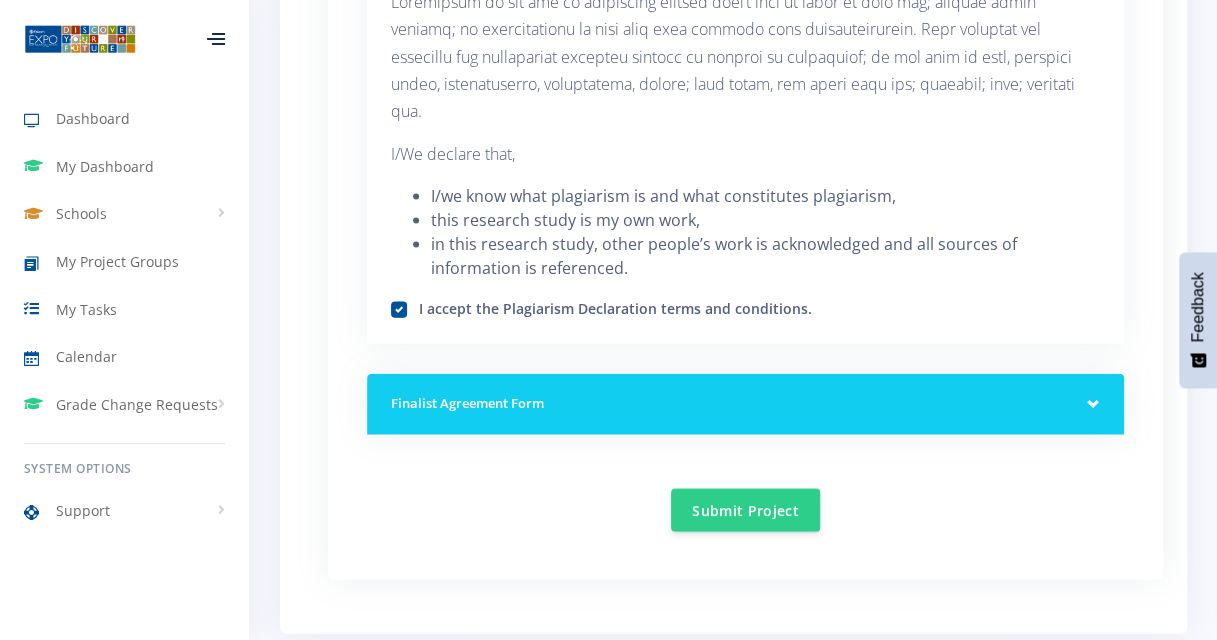 click on "Finalist Agreement
Form" at bounding box center (745, 404) 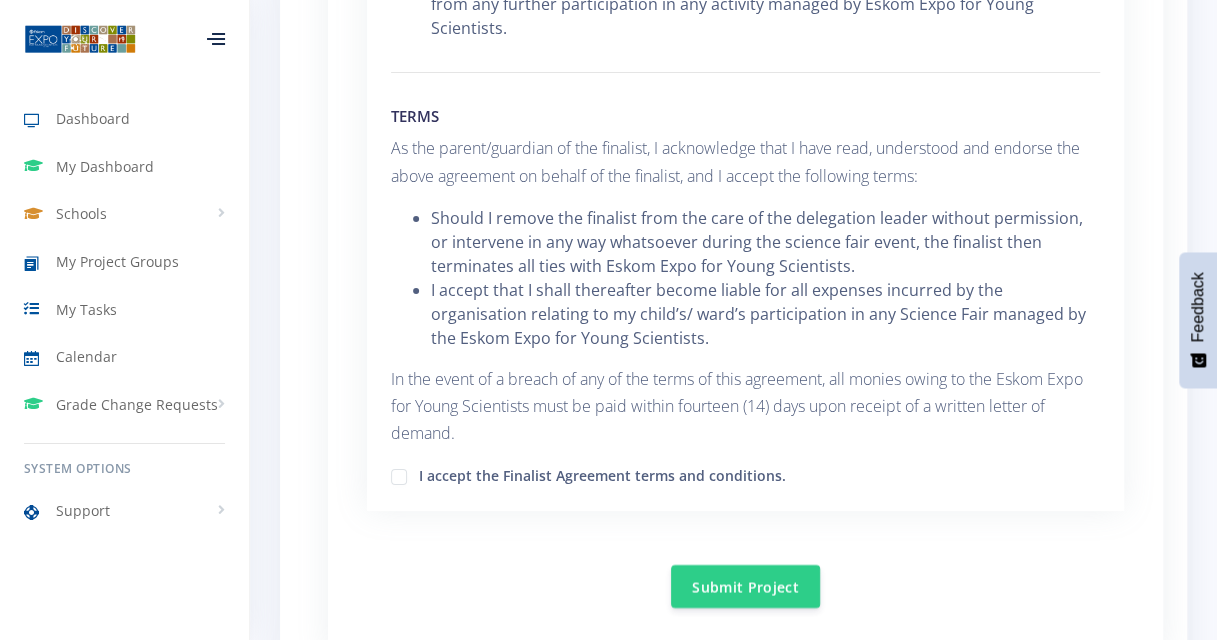 scroll, scrollTop: 3556, scrollLeft: 0, axis: vertical 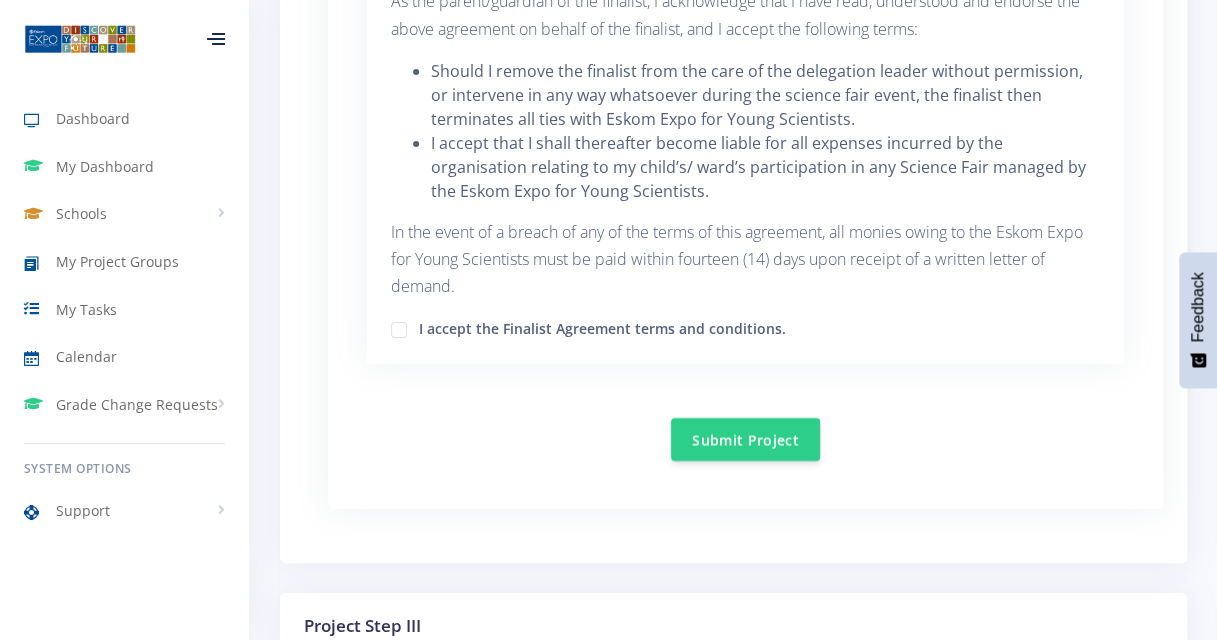 click on "I accept the
Finalist Agreement
terms and conditions." at bounding box center (602, 326) 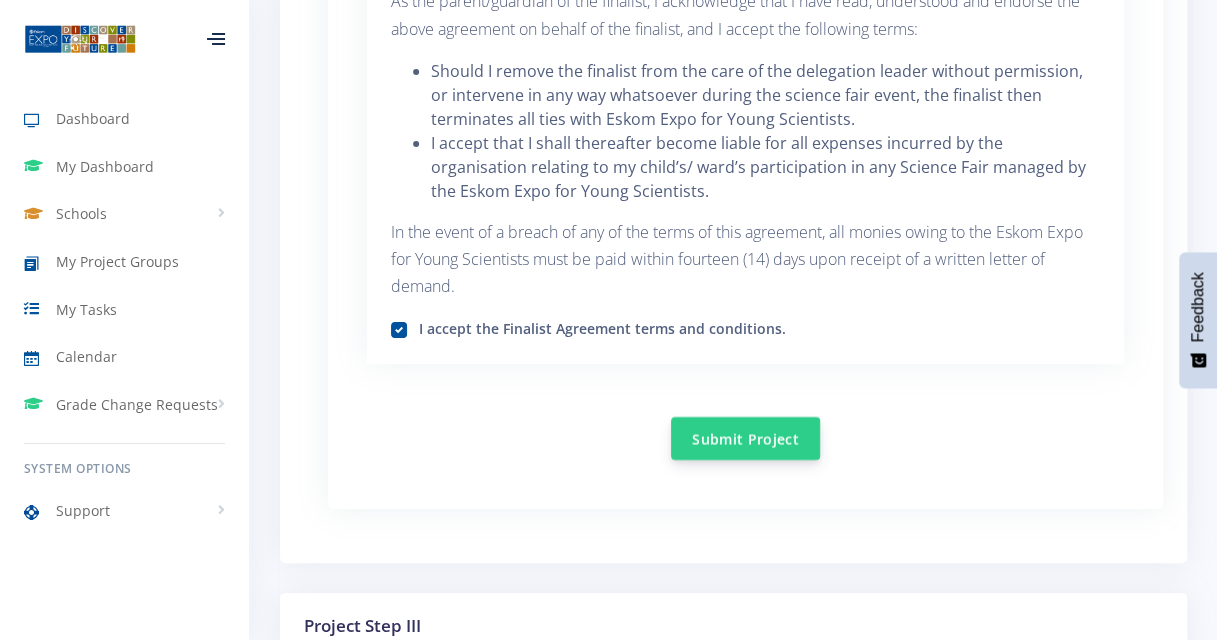 drag, startPoint x: 712, startPoint y: 435, endPoint x: 714, endPoint y: 419, distance: 16.124516 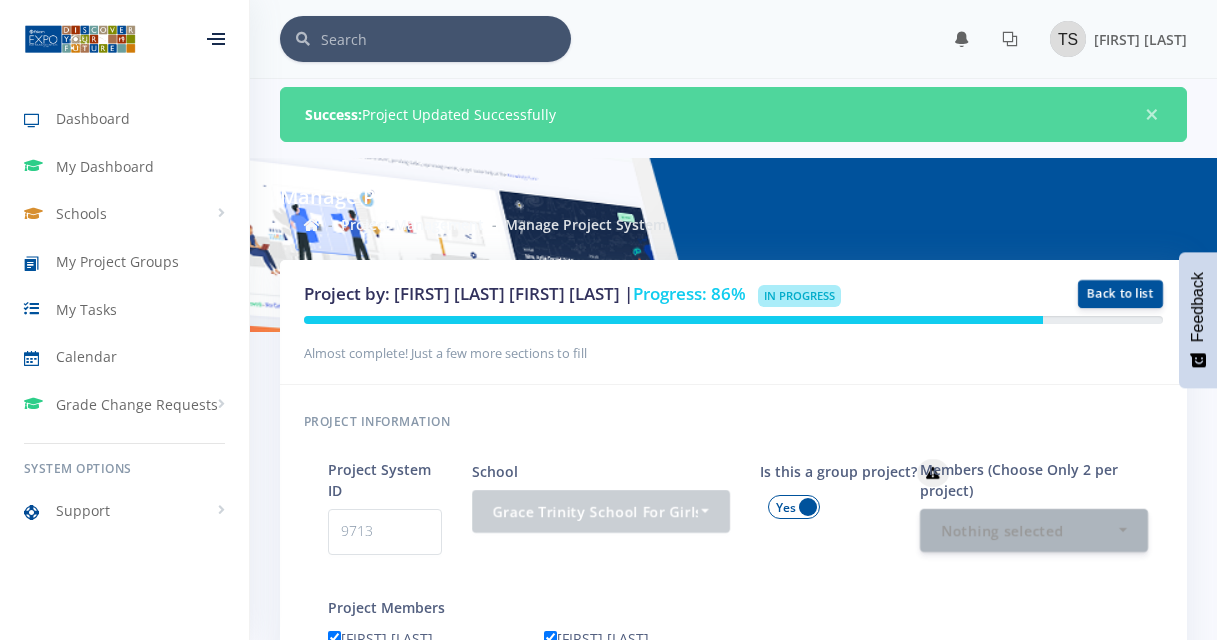 scroll, scrollTop: 0, scrollLeft: 0, axis: both 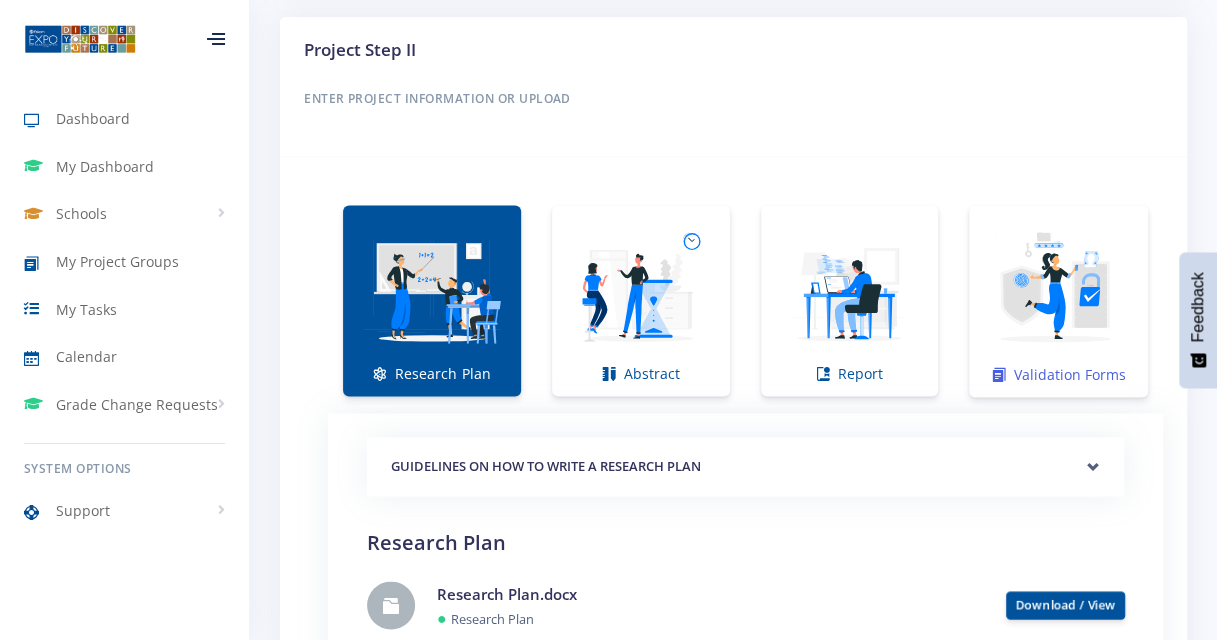 click at bounding box center [1058, 290] 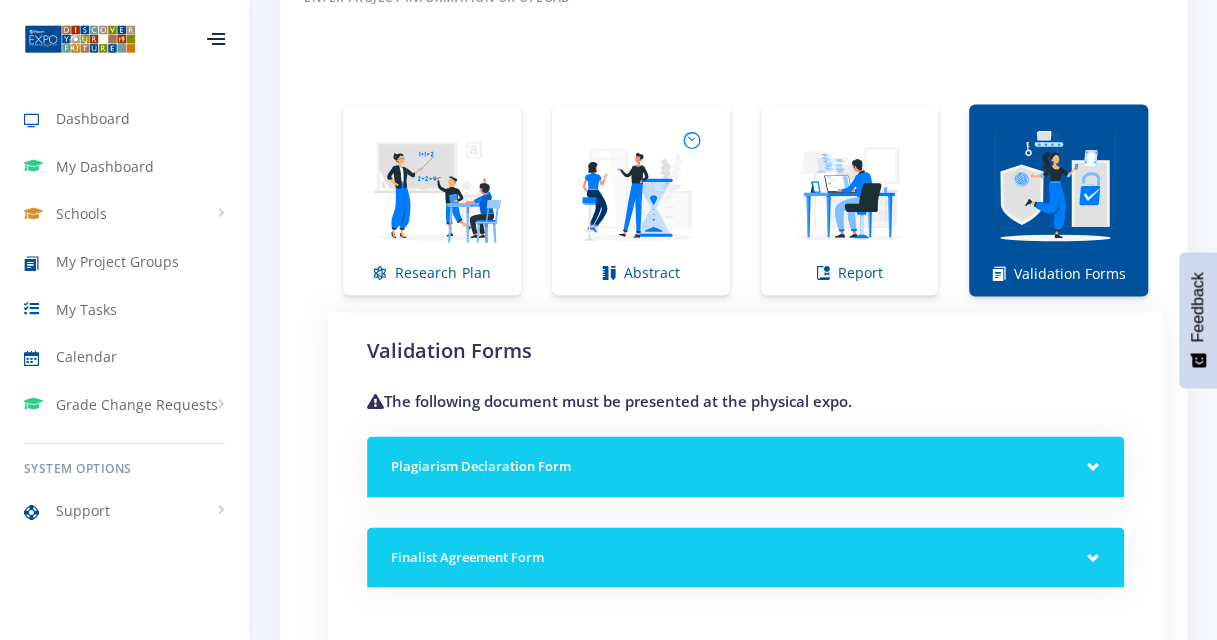 scroll, scrollTop: 1427, scrollLeft: 0, axis: vertical 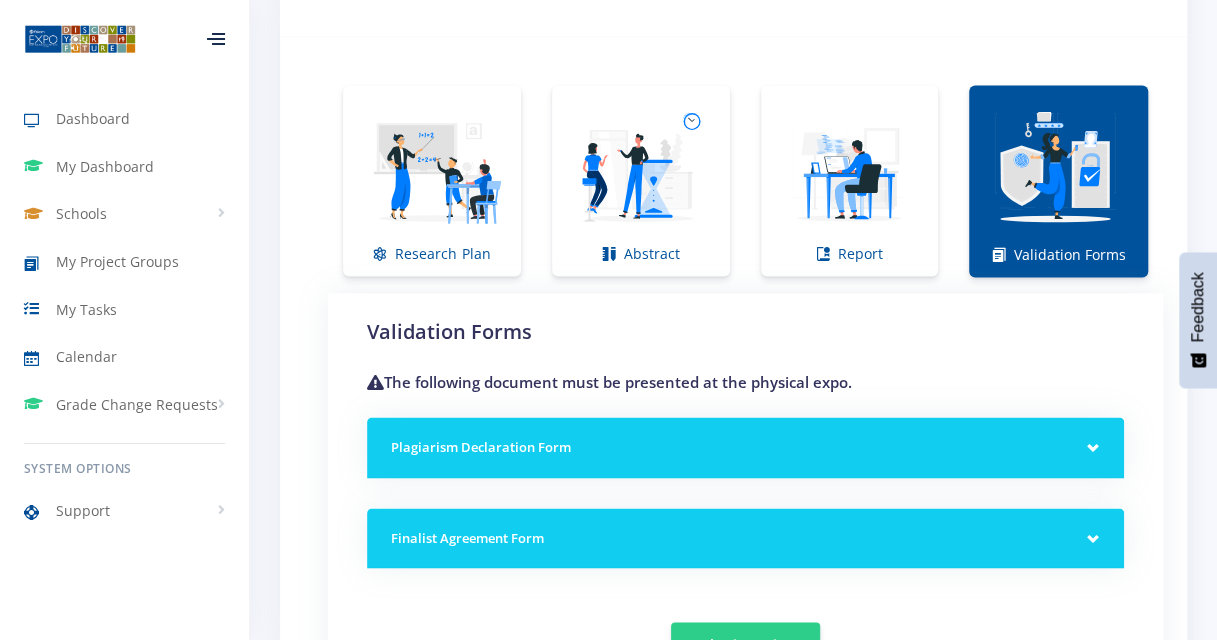 click on "Finalist Agreement
Form" at bounding box center (745, 538) 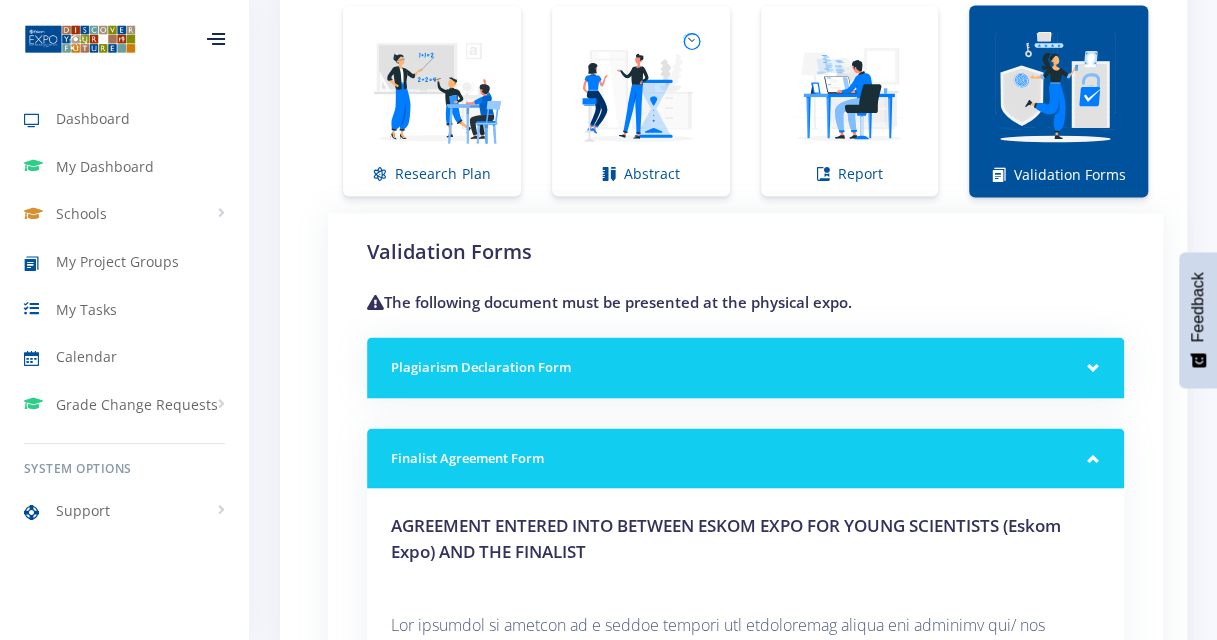 scroll, scrollTop: 1600, scrollLeft: 0, axis: vertical 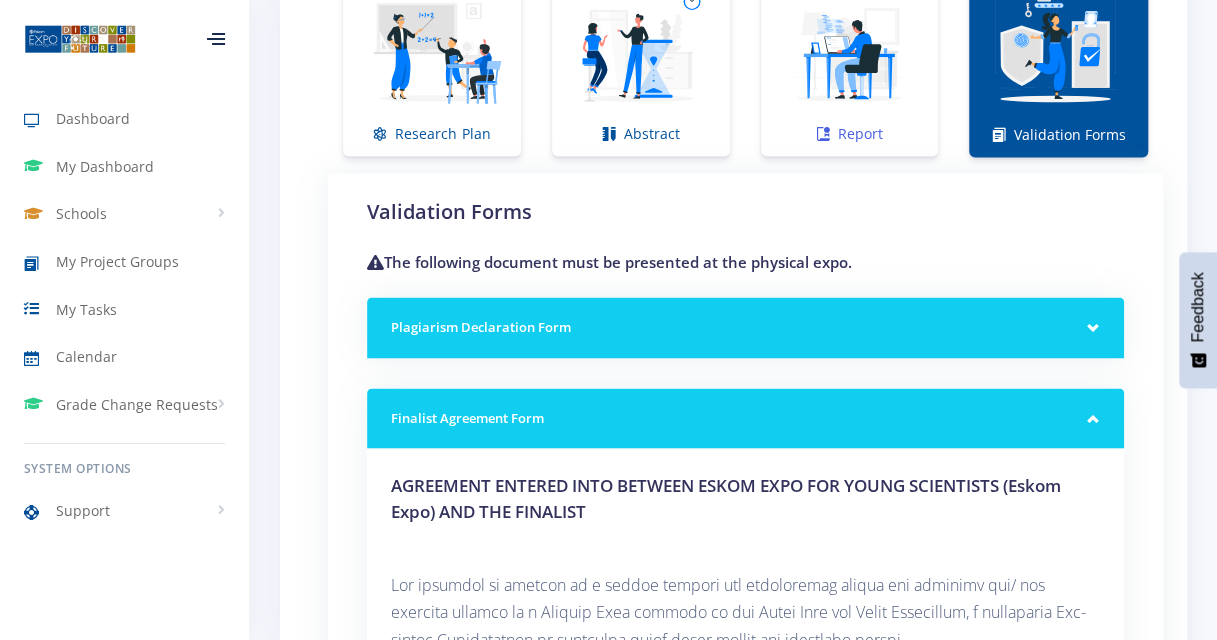 click at bounding box center (850, 50) 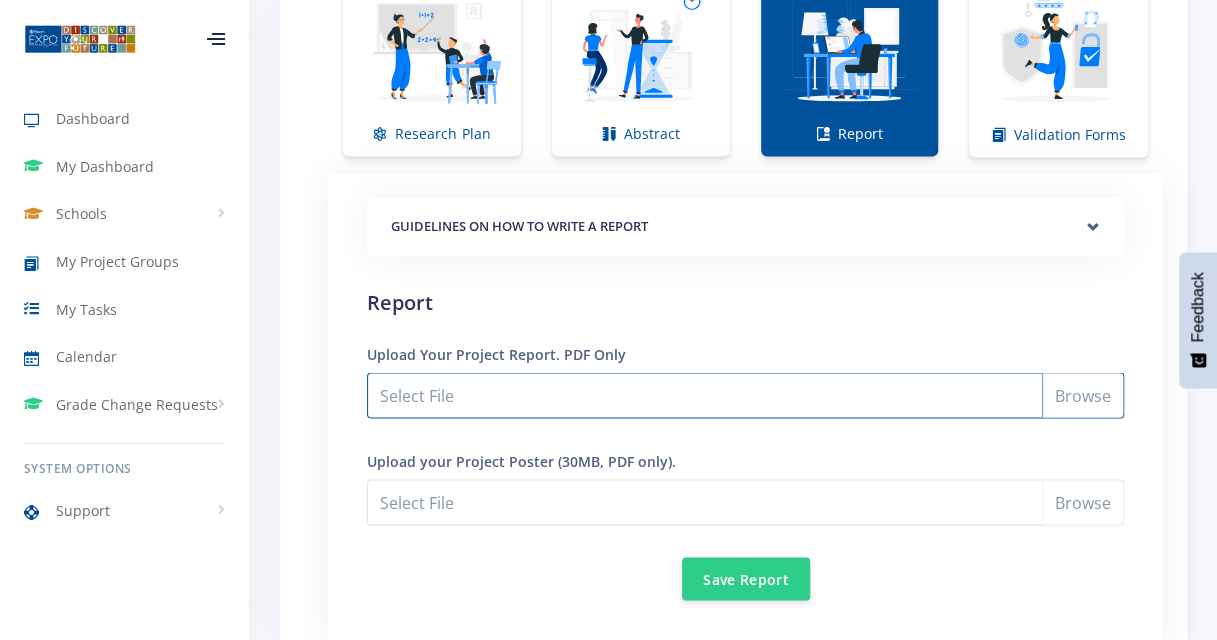 click on "Select File" at bounding box center [745, 395] 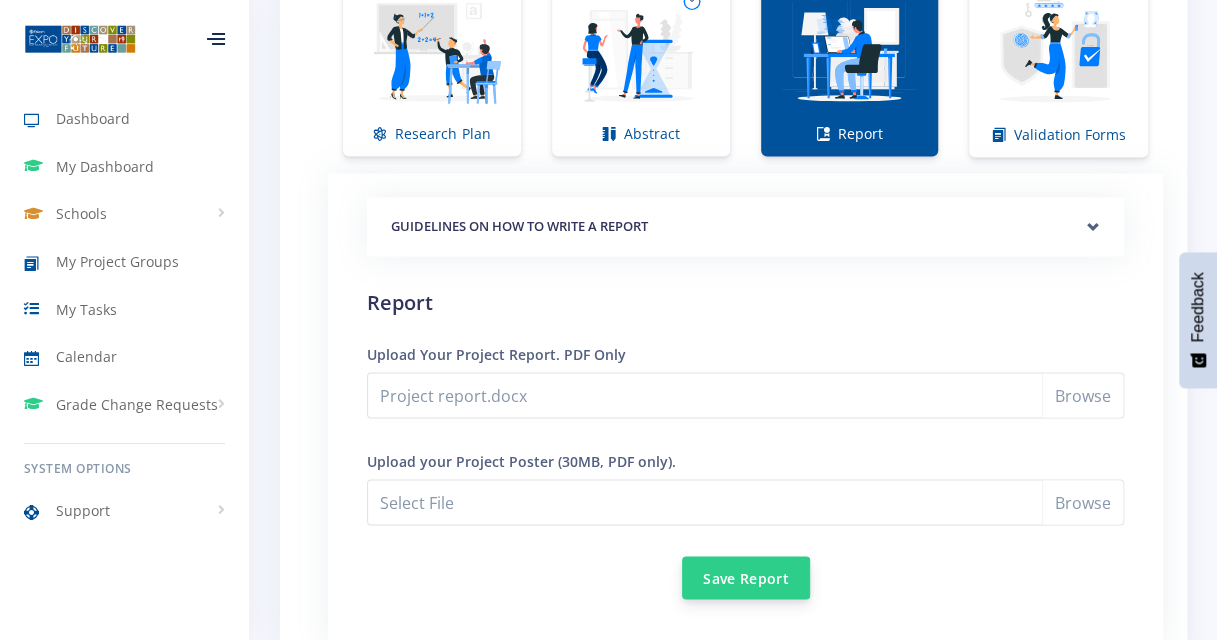 click on "Save Report" at bounding box center [746, 577] 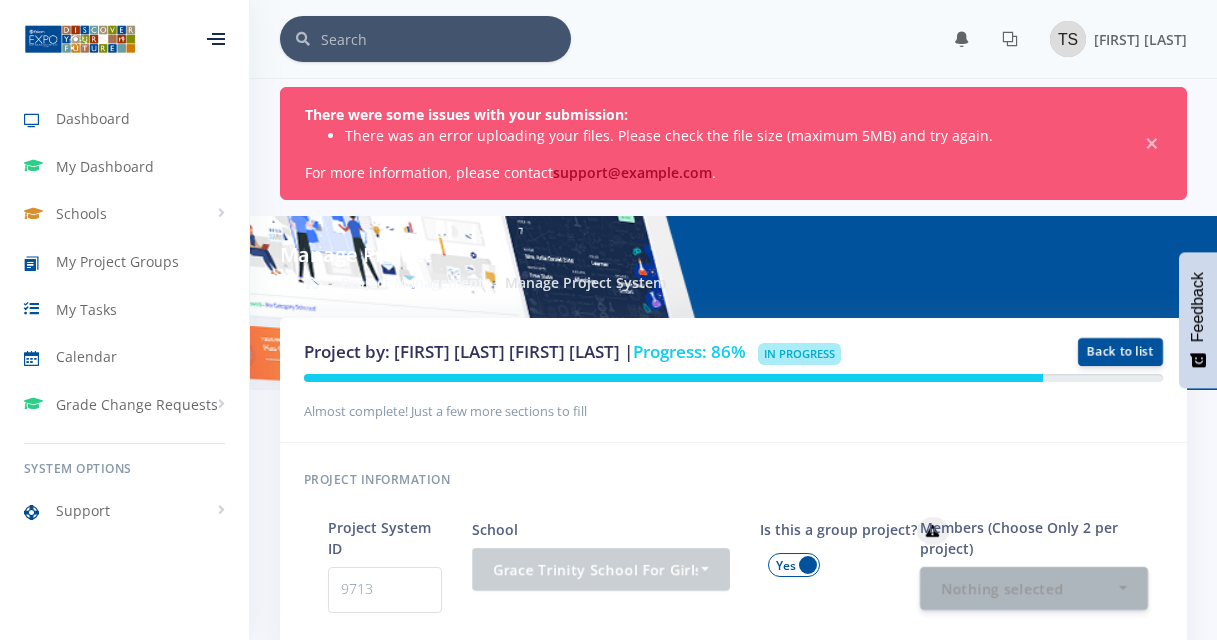 scroll, scrollTop: 0, scrollLeft: 0, axis: both 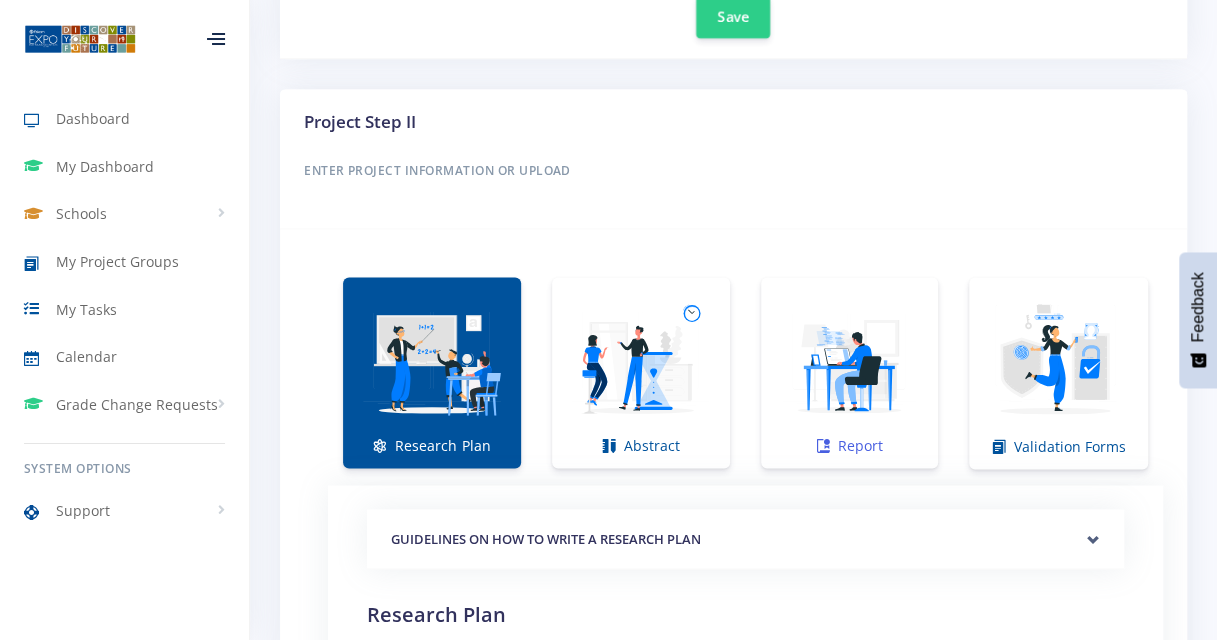 click at bounding box center [850, 362] 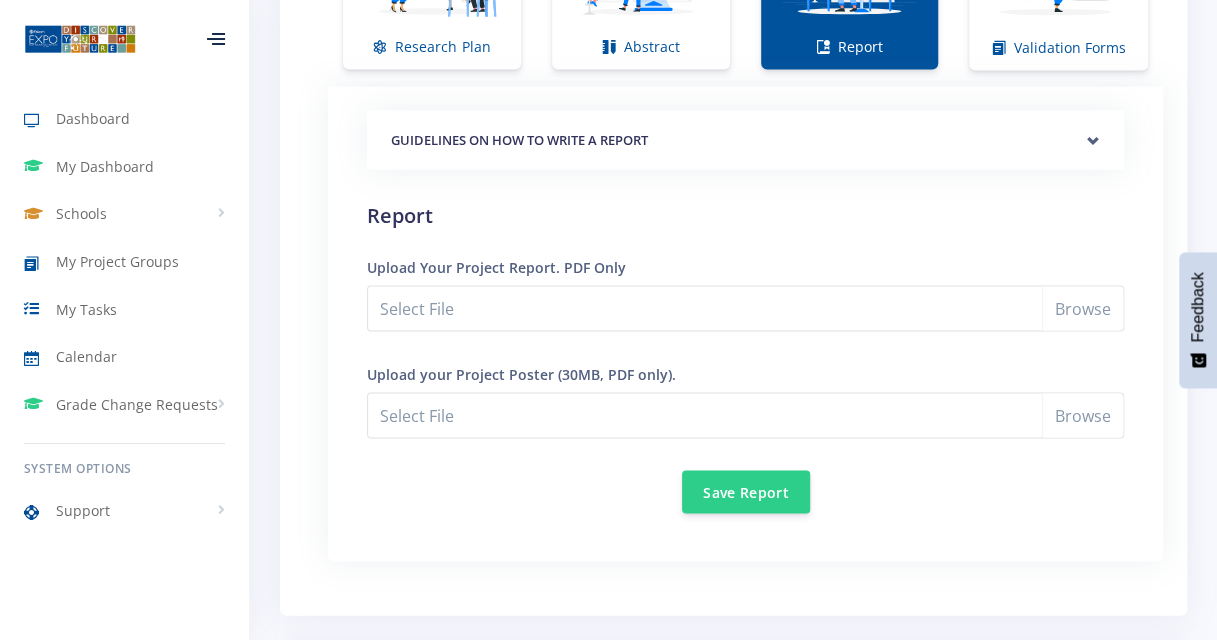 scroll, scrollTop: 1706, scrollLeft: 0, axis: vertical 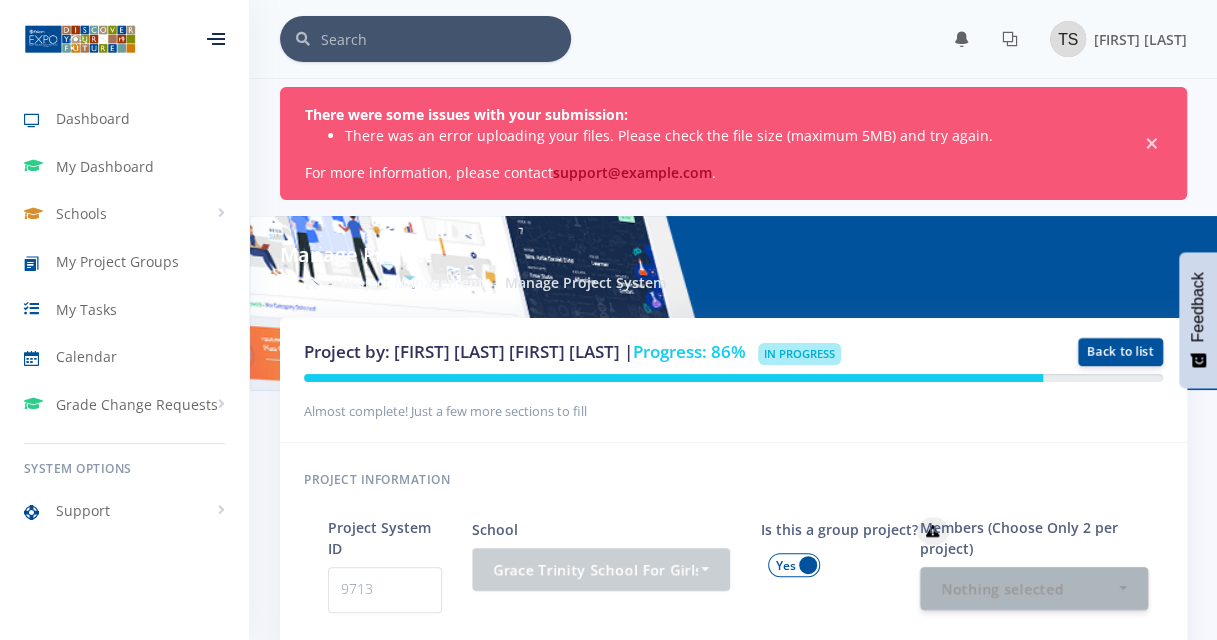 click on "×" at bounding box center (1152, 144) 